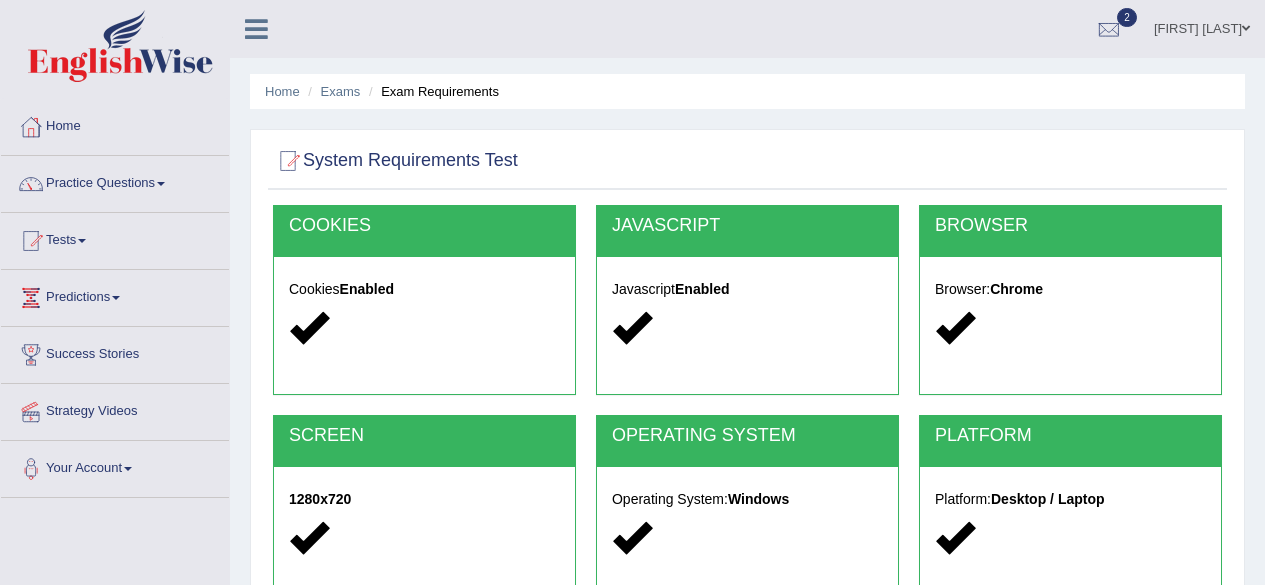 scroll, scrollTop: 416, scrollLeft: 0, axis: vertical 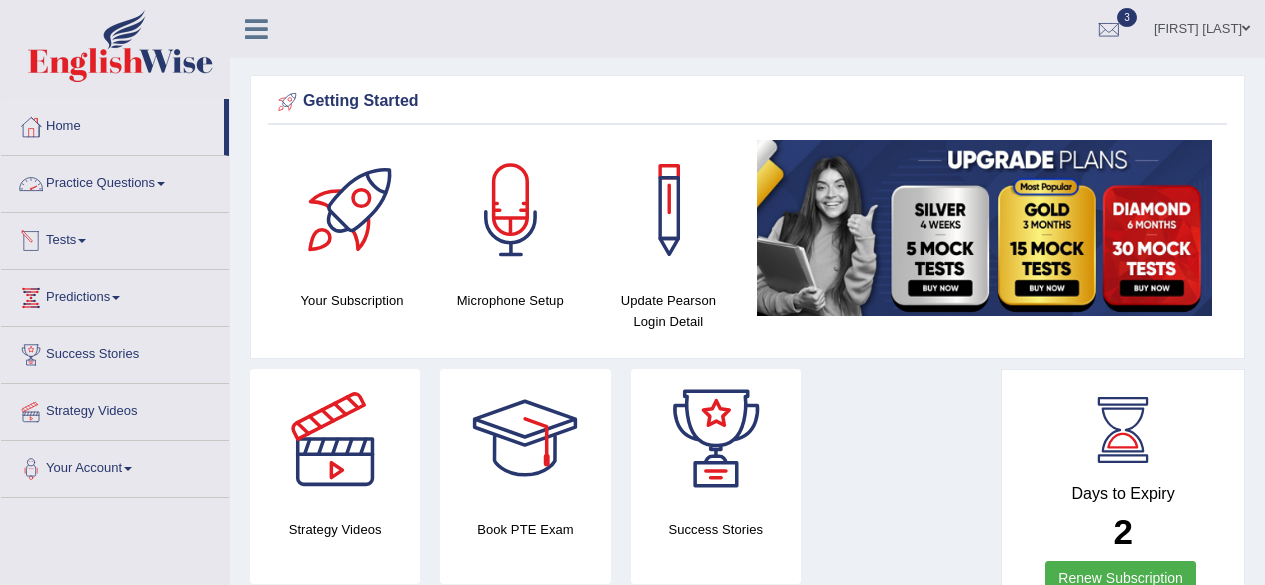 click on "Tests" at bounding box center [115, 238] 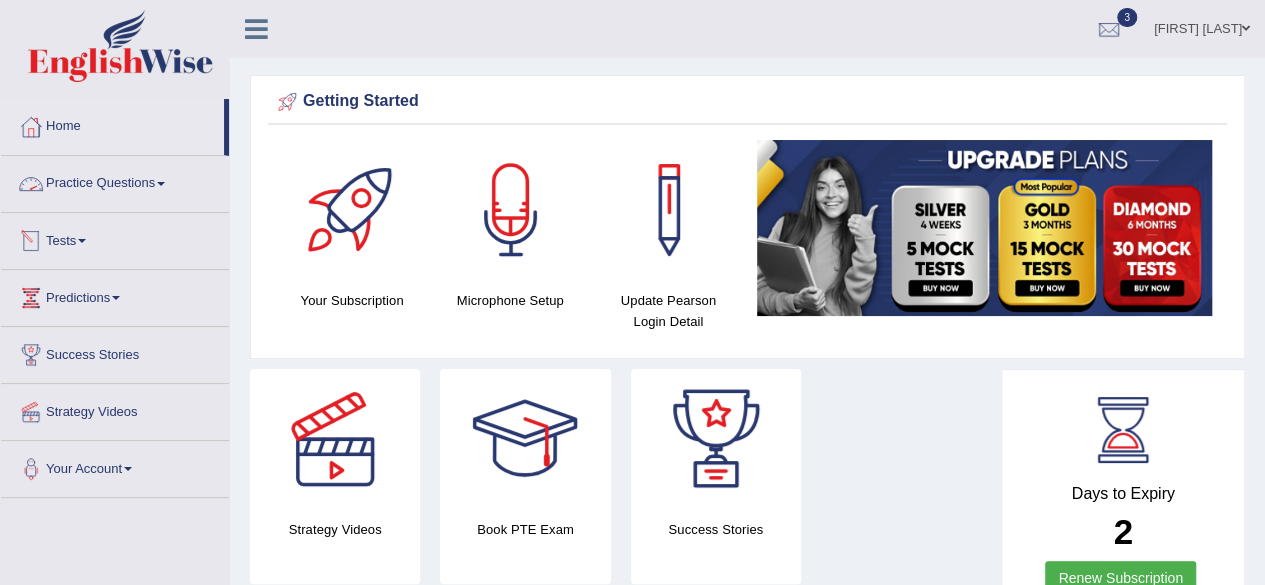 scroll, scrollTop: 0, scrollLeft: 0, axis: both 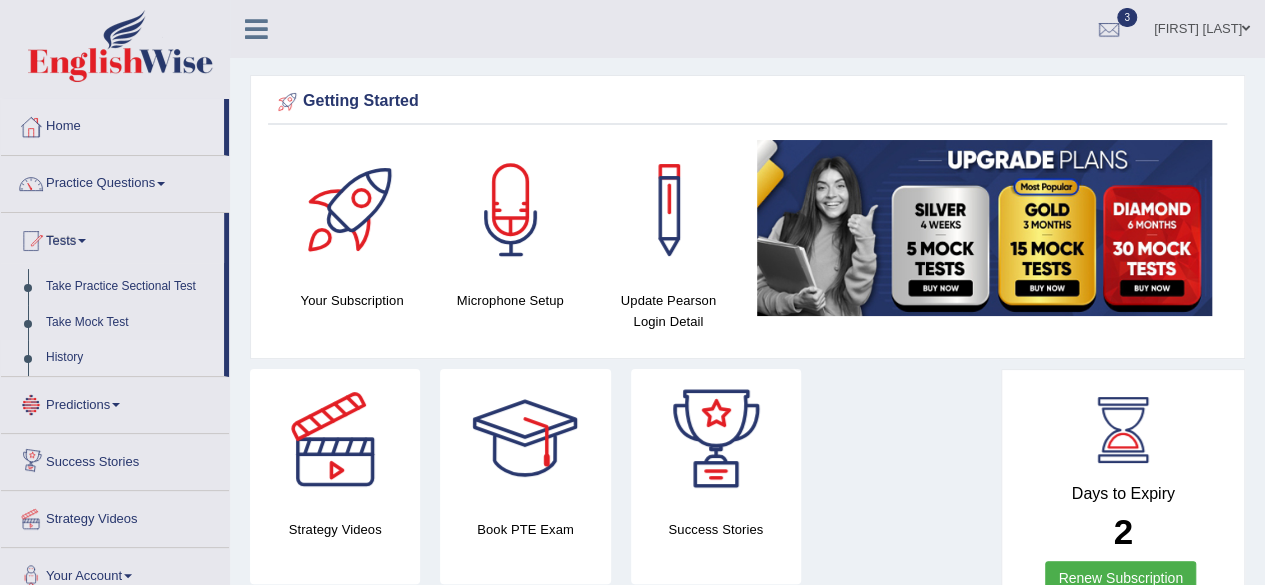 click on "History" at bounding box center (130, 358) 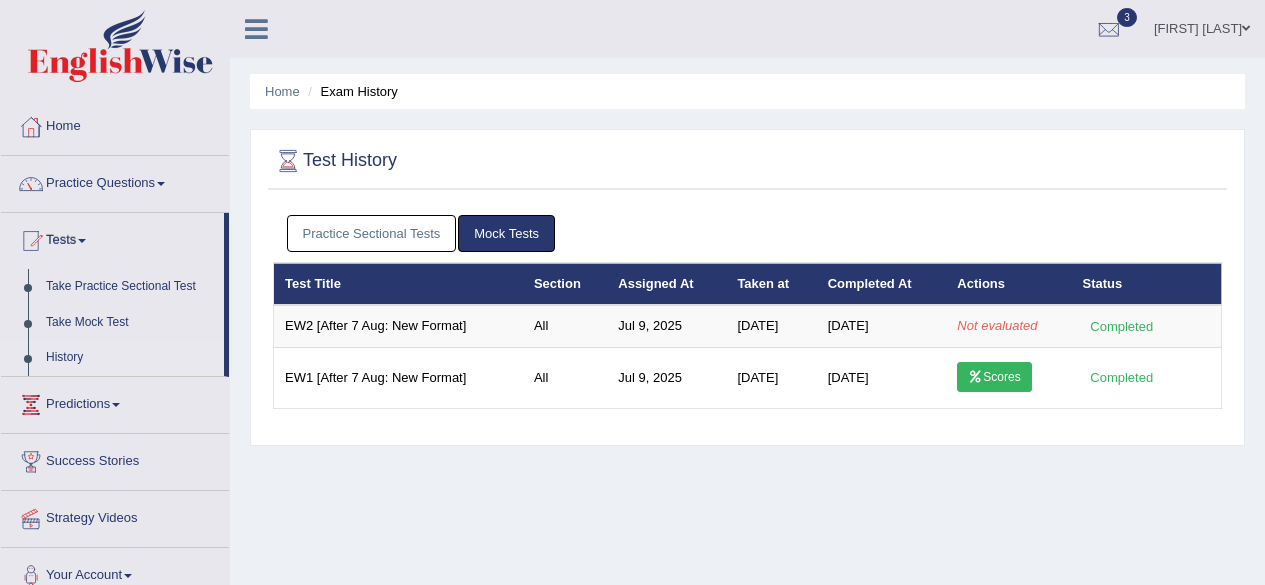 scroll, scrollTop: 0, scrollLeft: 0, axis: both 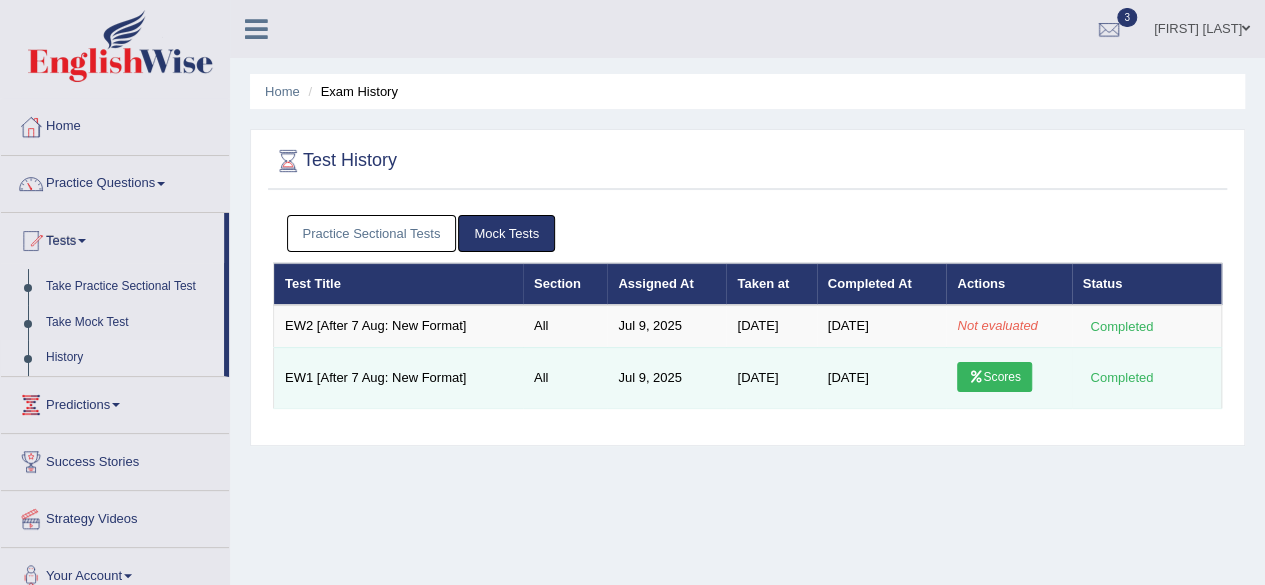 click on "Scores" at bounding box center [994, 377] 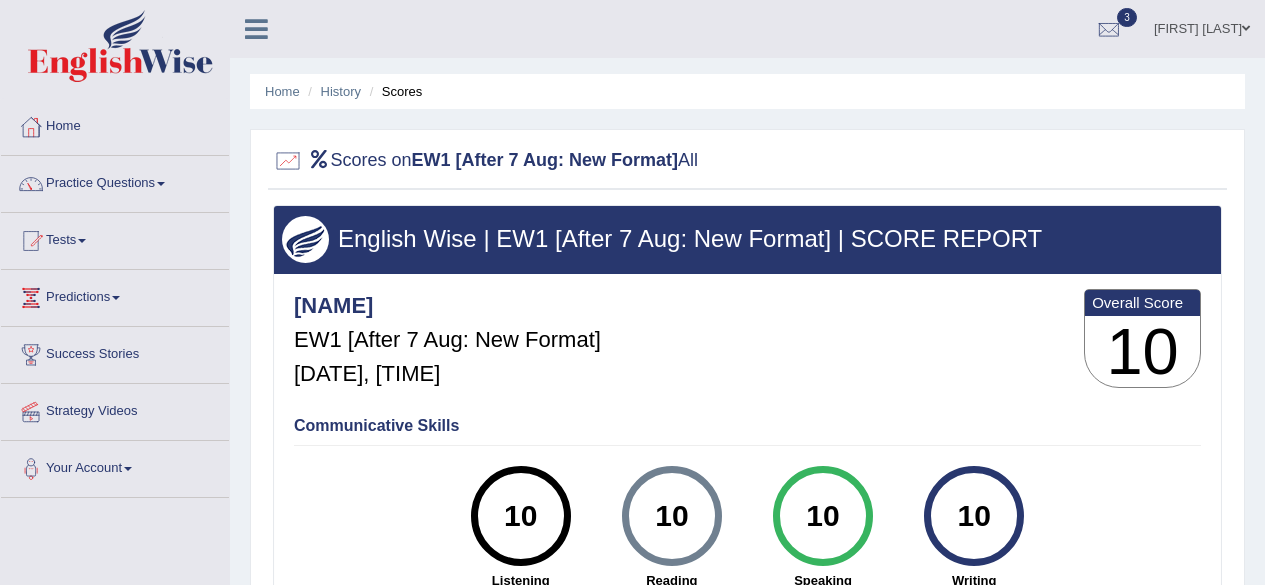 scroll, scrollTop: 0, scrollLeft: 0, axis: both 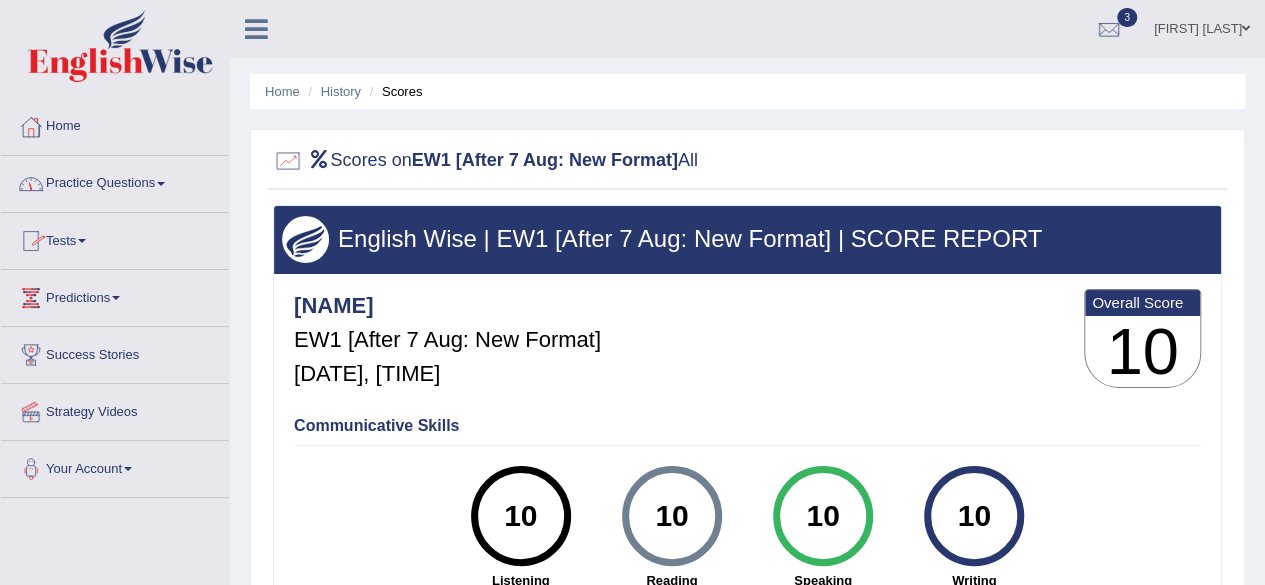 click on "Practice Questions" at bounding box center (115, 181) 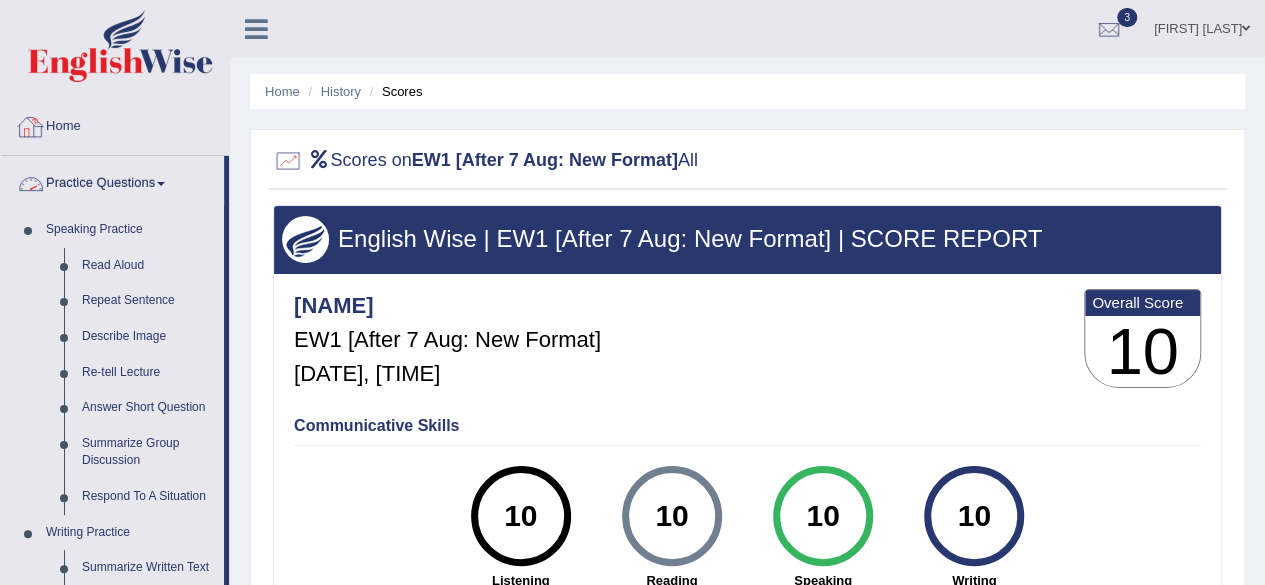 click on "Practice Questions" at bounding box center [112, 181] 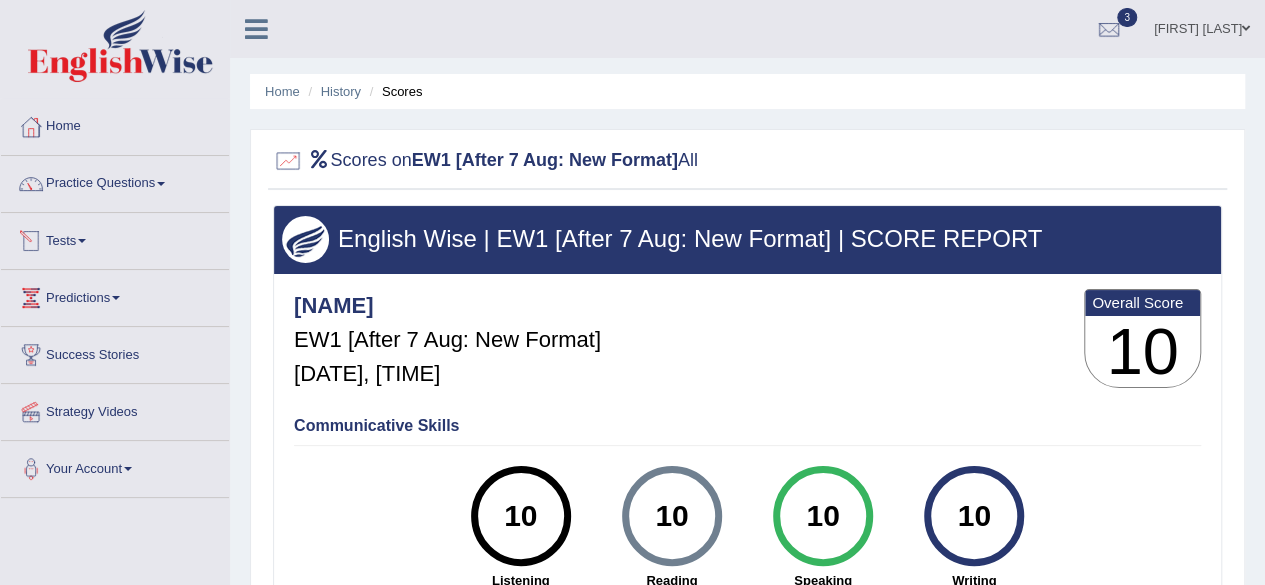 click on "Tests" at bounding box center [115, 238] 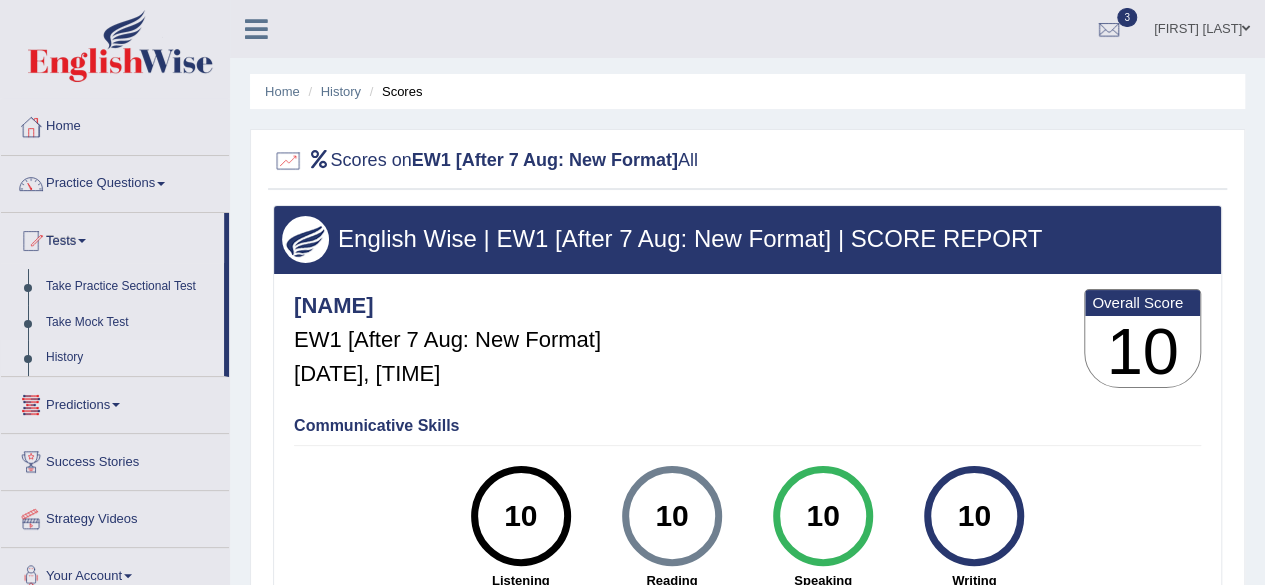 click on "History" at bounding box center [130, 358] 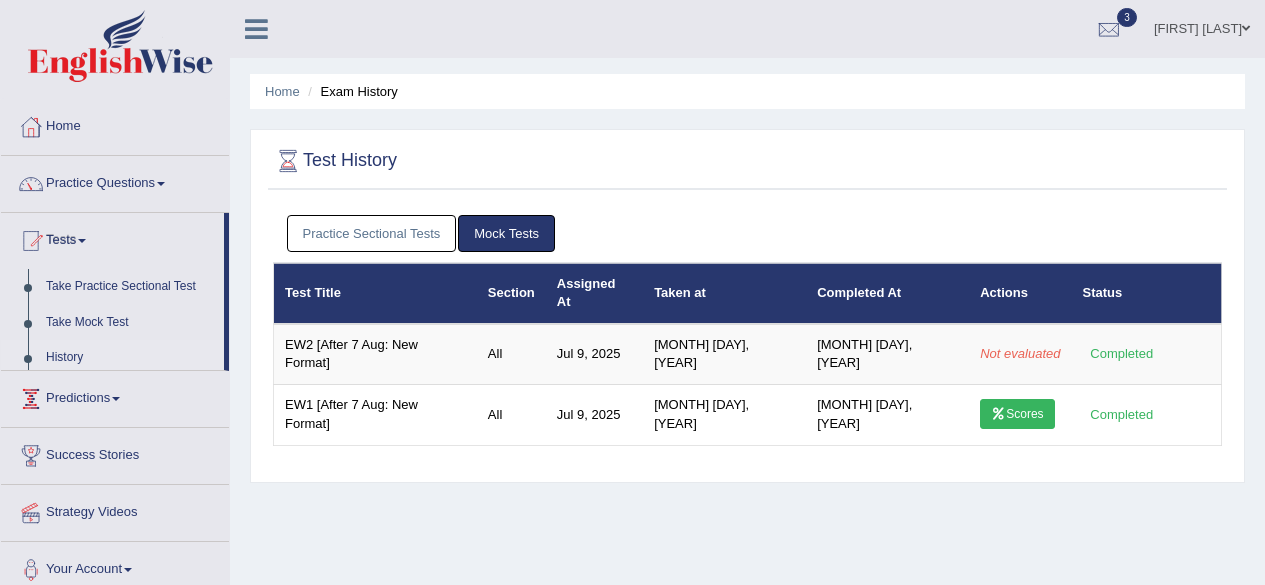 scroll, scrollTop: 0, scrollLeft: 0, axis: both 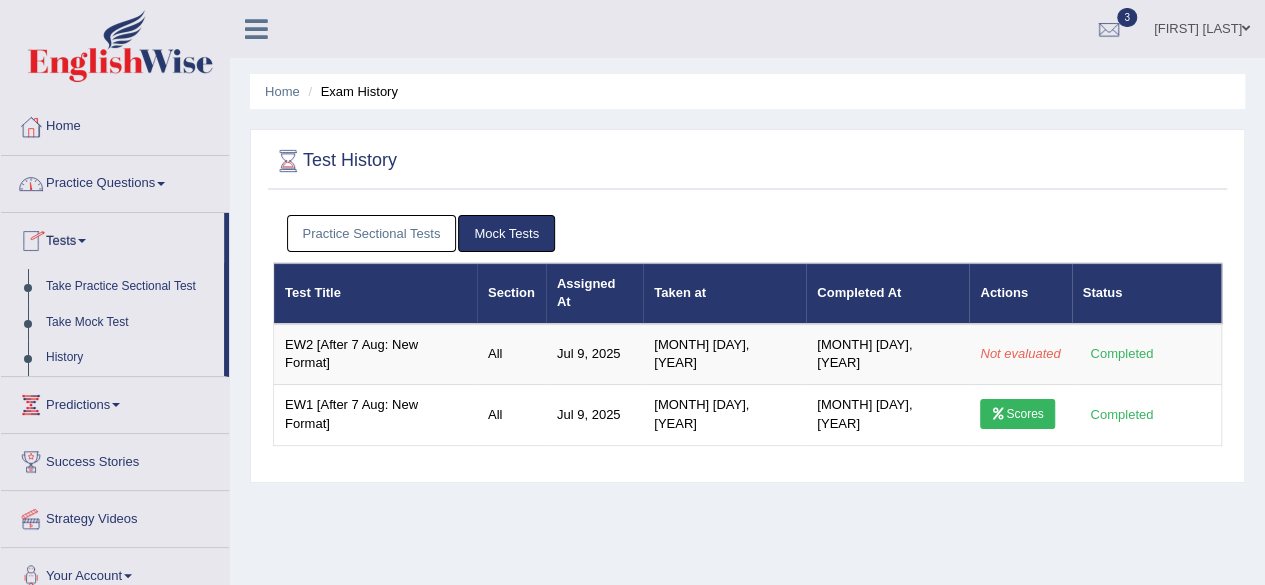 click on "Practice Questions" at bounding box center (115, 181) 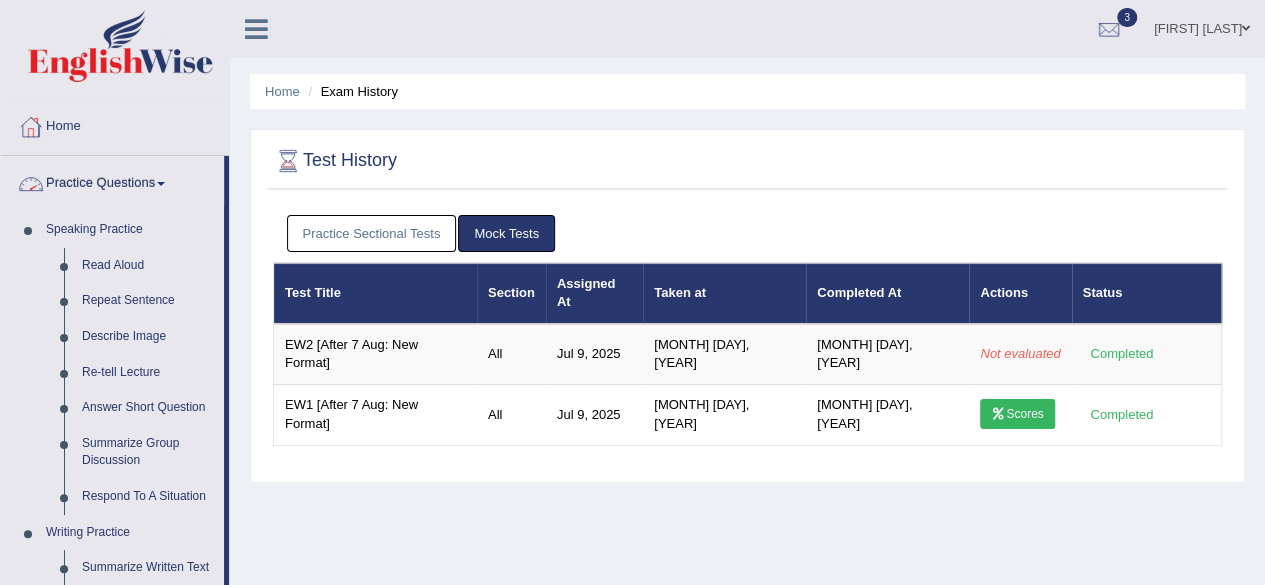 click on "Practice Questions" at bounding box center (112, 181) 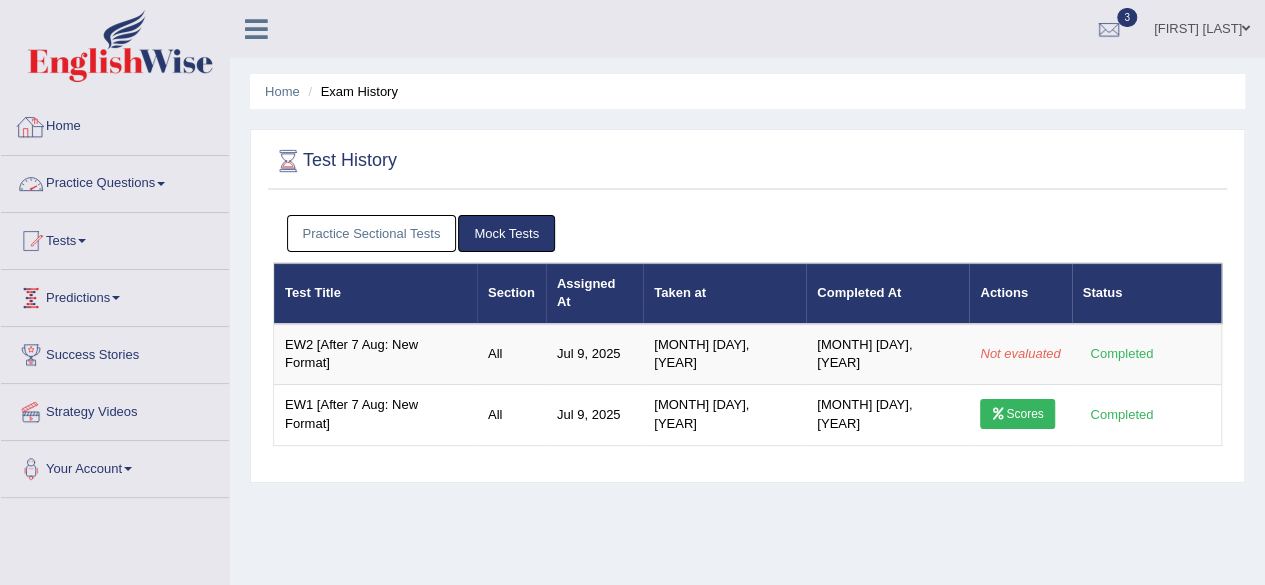 click on "Home" at bounding box center [115, 124] 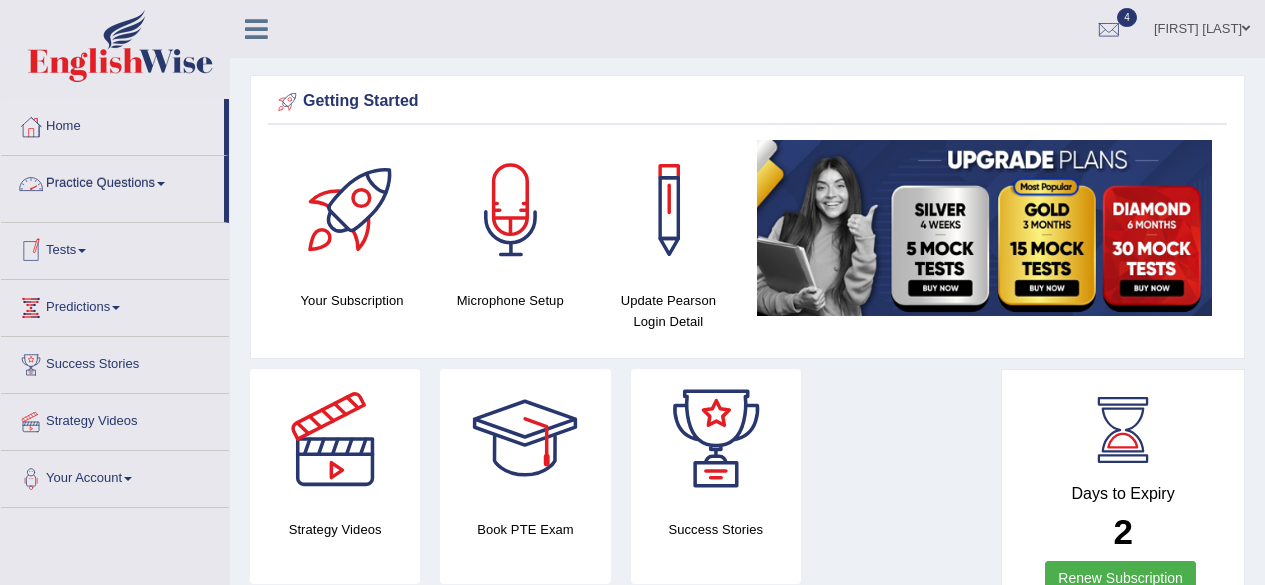 scroll, scrollTop: 0, scrollLeft: 0, axis: both 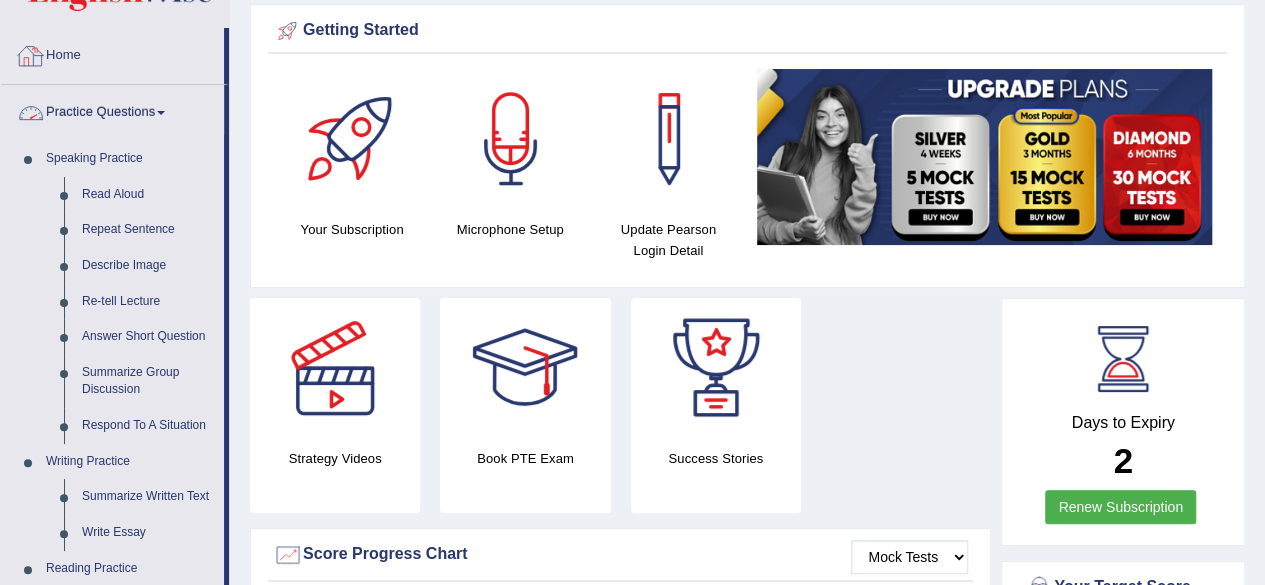 click on "Practice Questions" at bounding box center (112, 110) 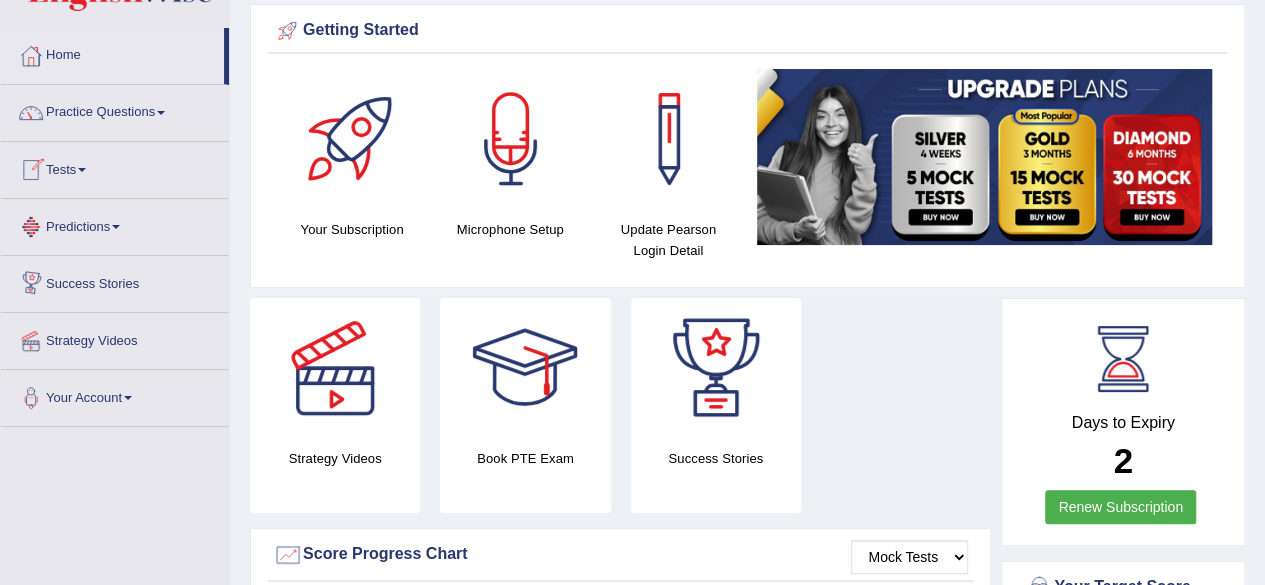 click on "Tests" at bounding box center [115, 167] 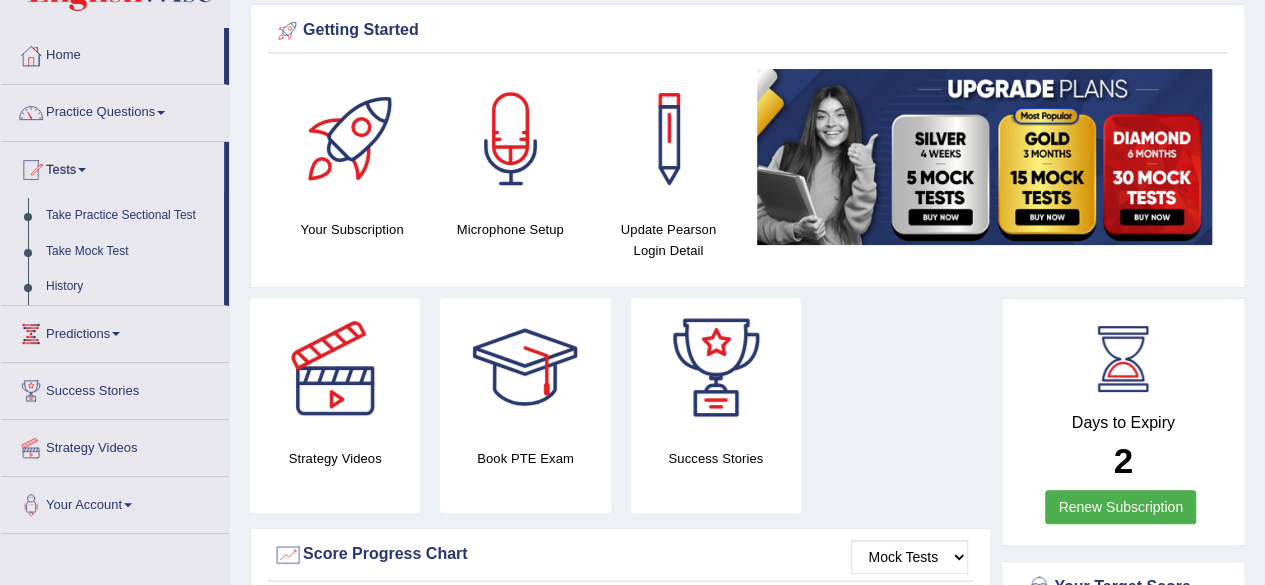 click on "History" at bounding box center (130, 287) 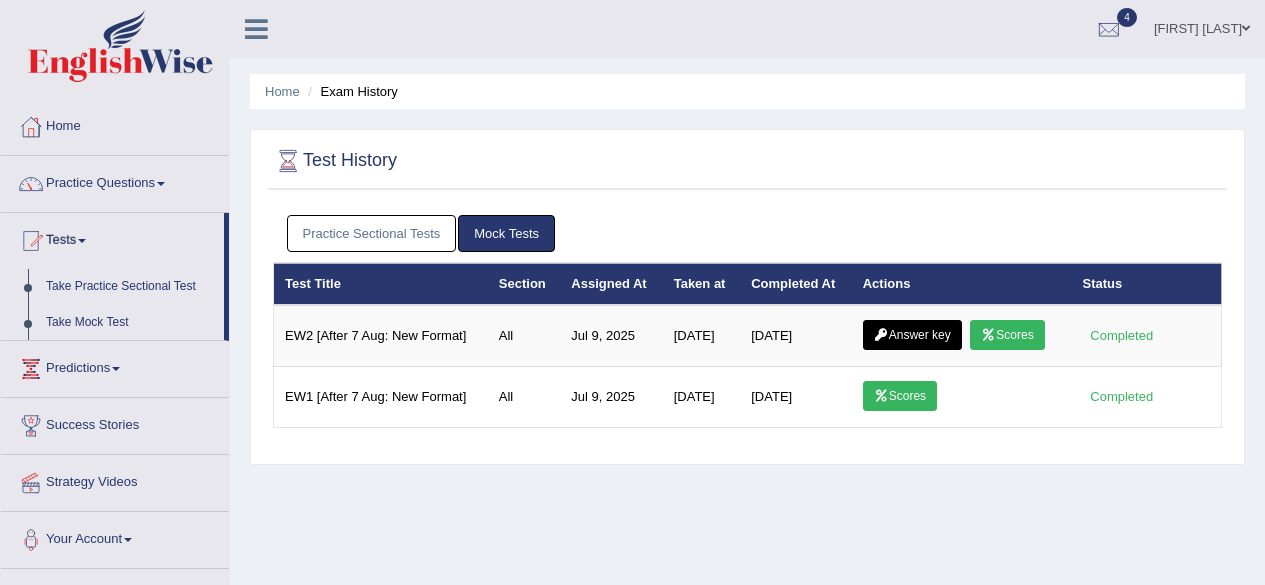 scroll, scrollTop: 0, scrollLeft: 0, axis: both 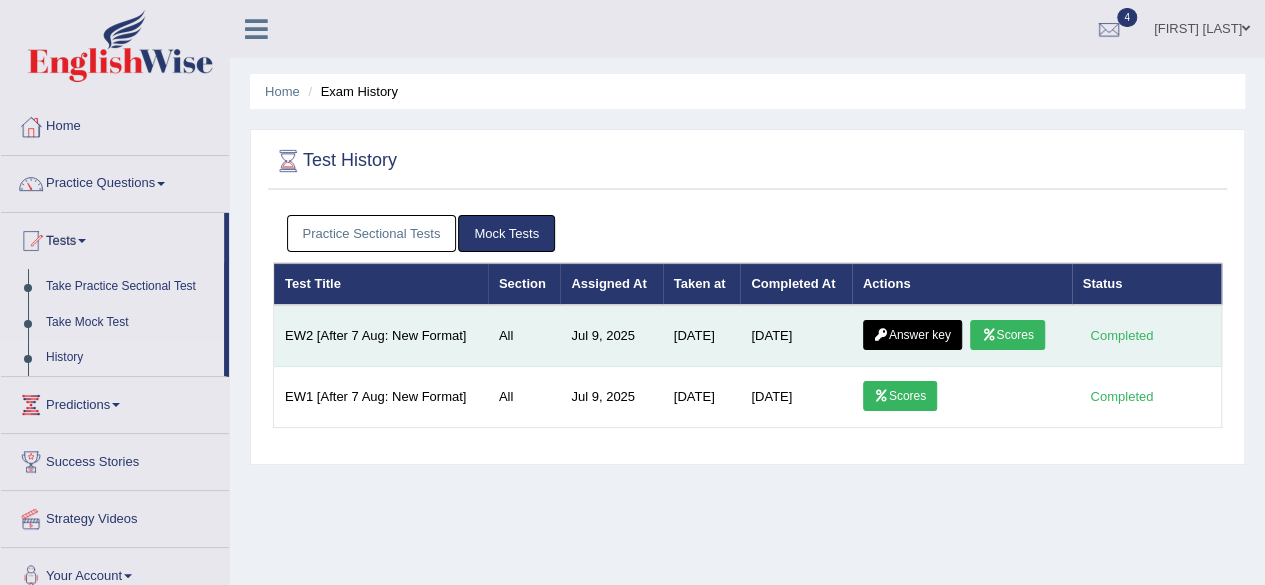 click on "Scores" at bounding box center [1007, 335] 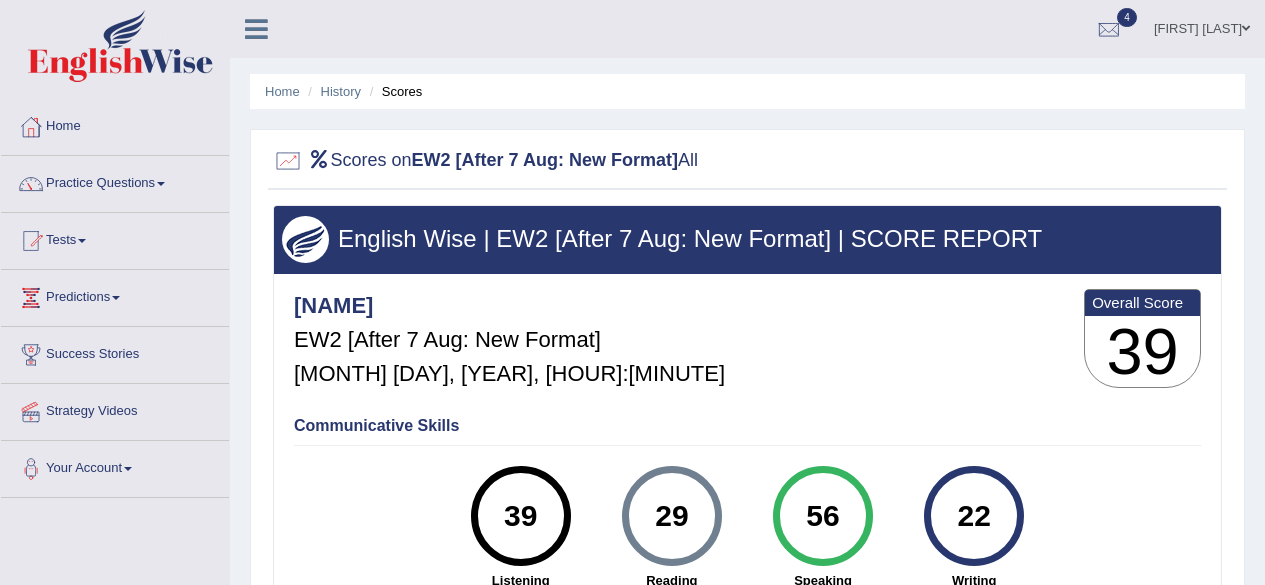 scroll, scrollTop: 0, scrollLeft: 0, axis: both 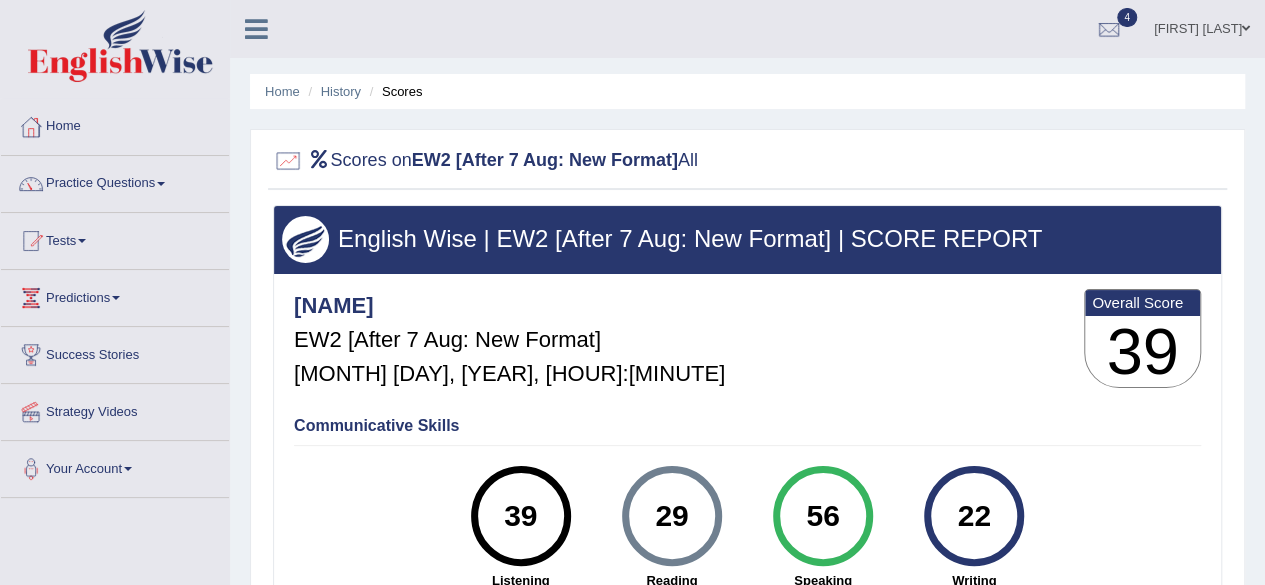 click on "[FIRST] [LAST]" at bounding box center (1202, 26) 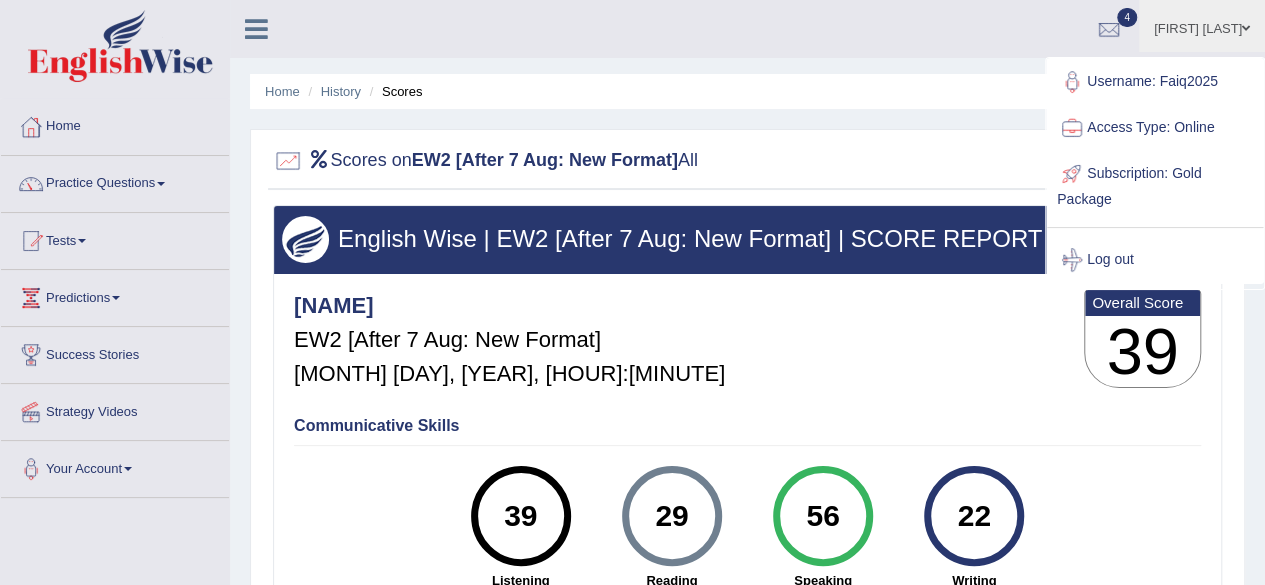 click on "Communicative Skills
39
Listening
29
Reading
56
Speaking
22
Writing" at bounding box center (747, 501) 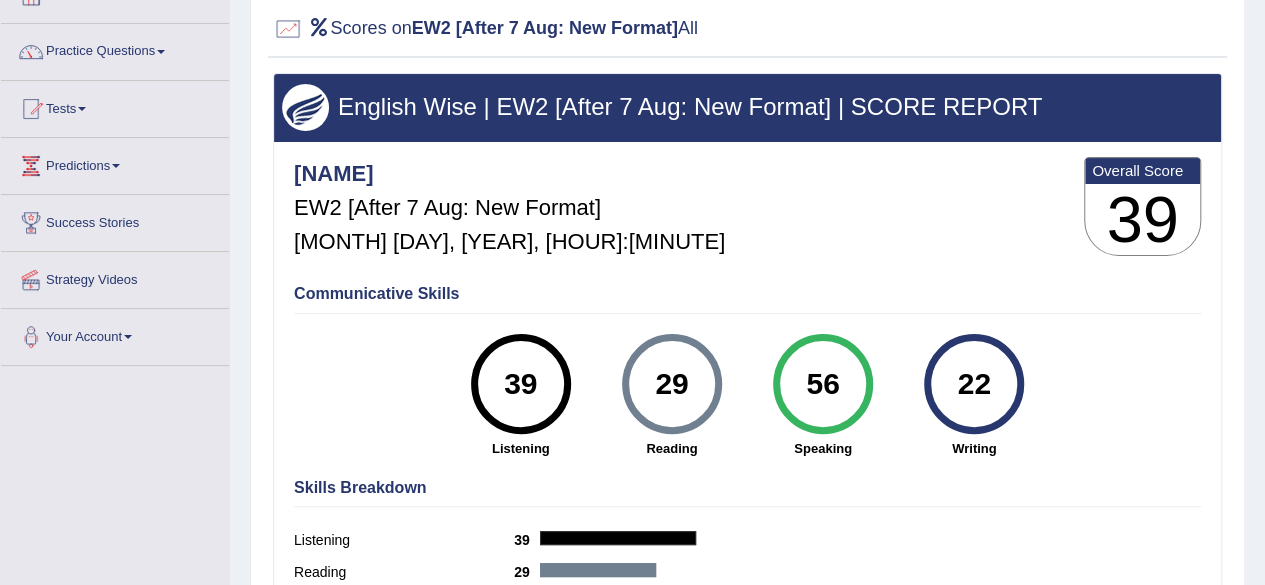 scroll, scrollTop: 134, scrollLeft: 0, axis: vertical 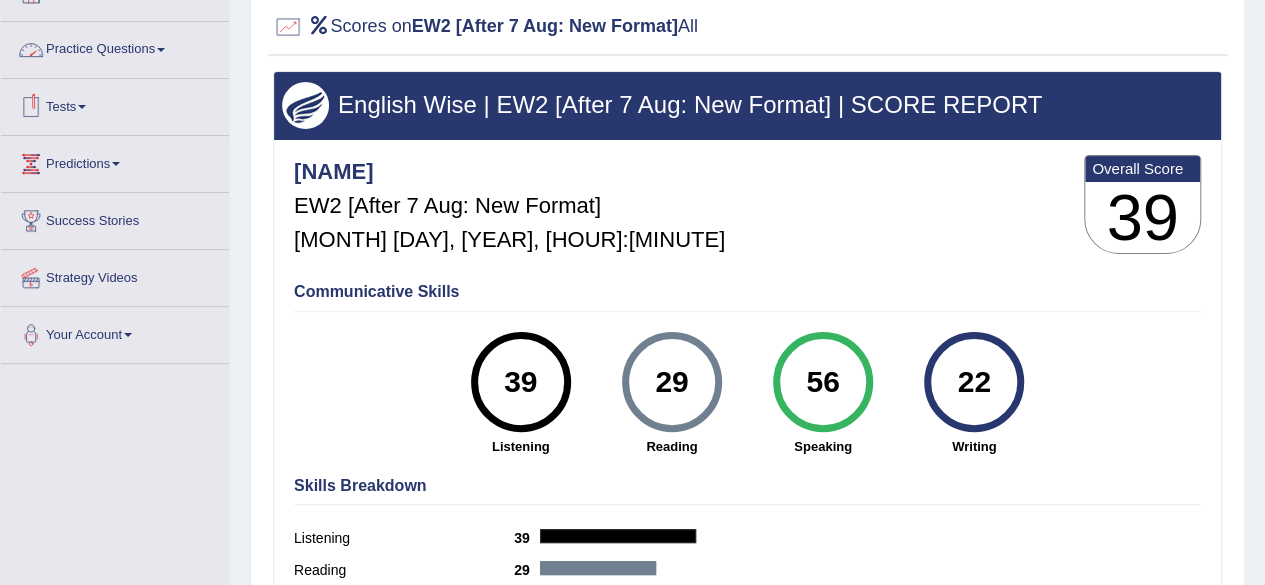 click on "Tests" at bounding box center [115, 104] 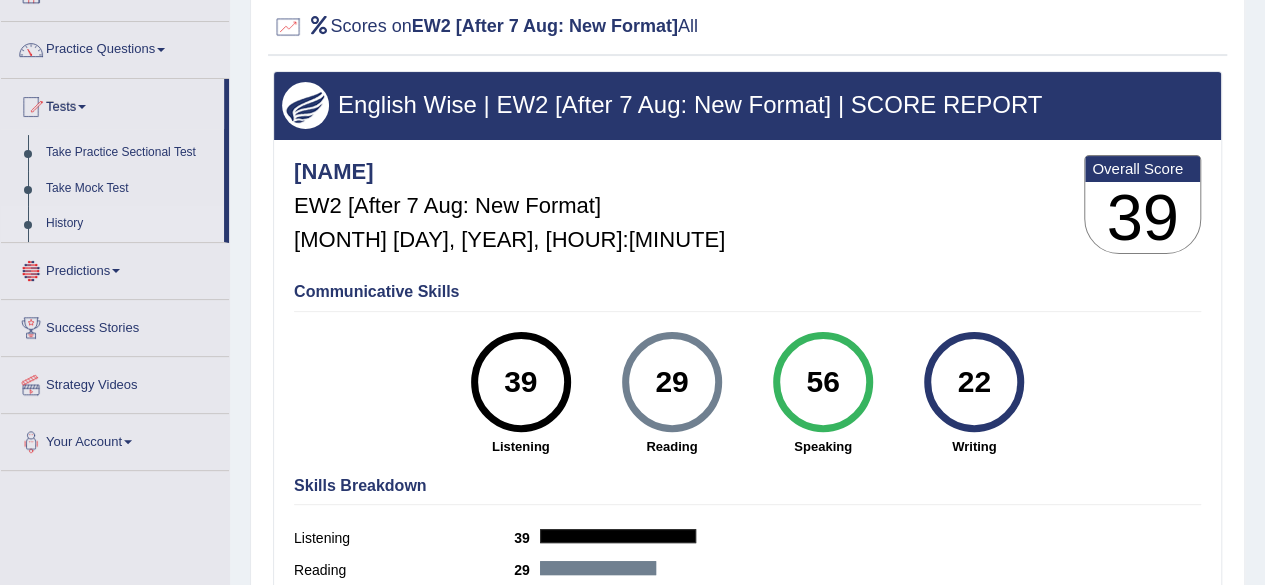 click on "History" at bounding box center [130, 224] 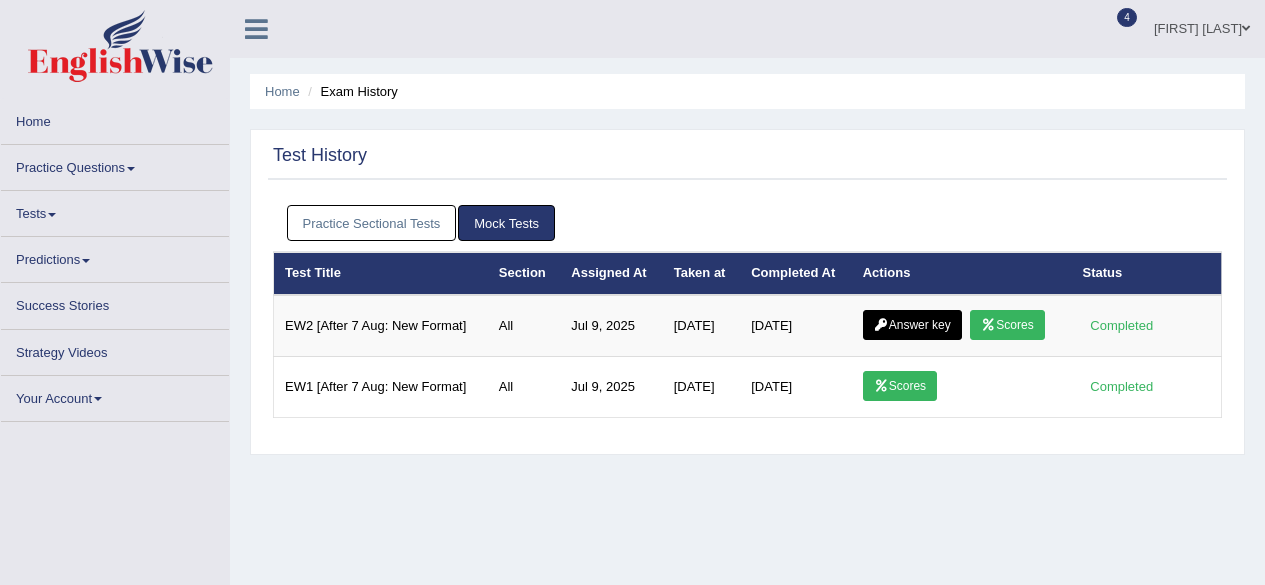 scroll, scrollTop: 0, scrollLeft: 0, axis: both 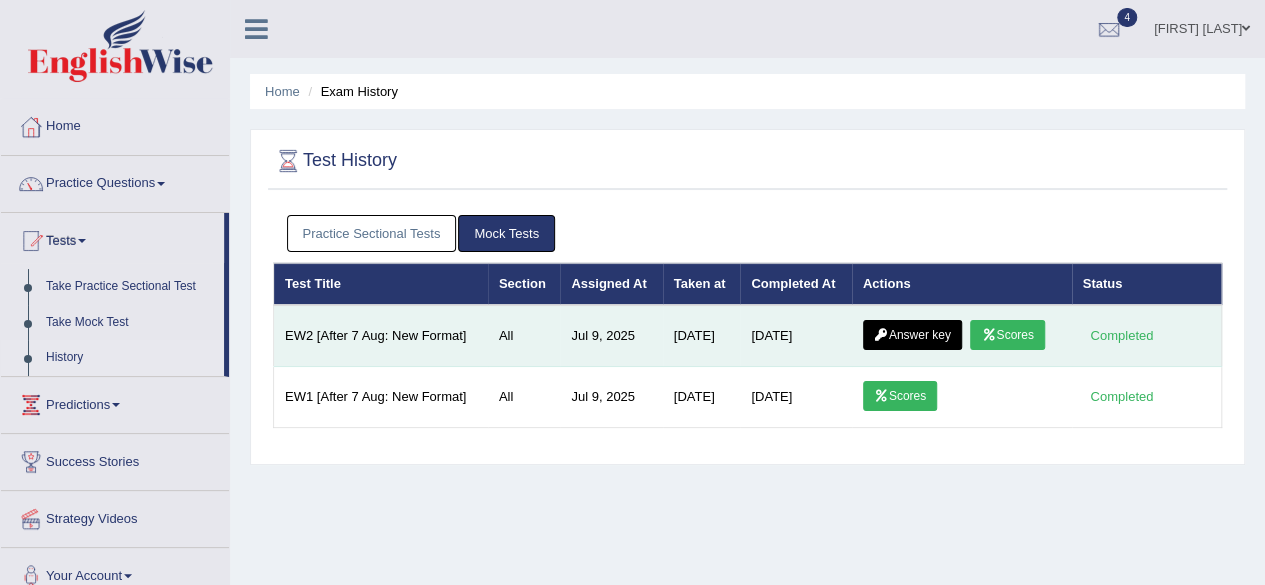 click on "Answer key" at bounding box center (912, 335) 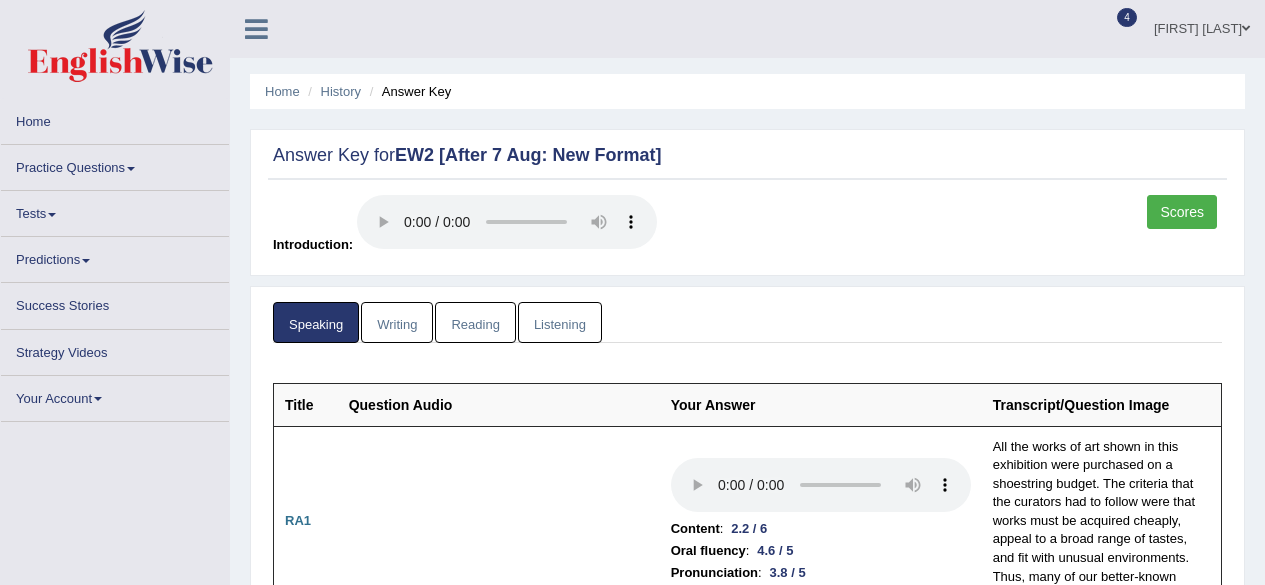 scroll, scrollTop: 180, scrollLeft: 0, axis: vertical 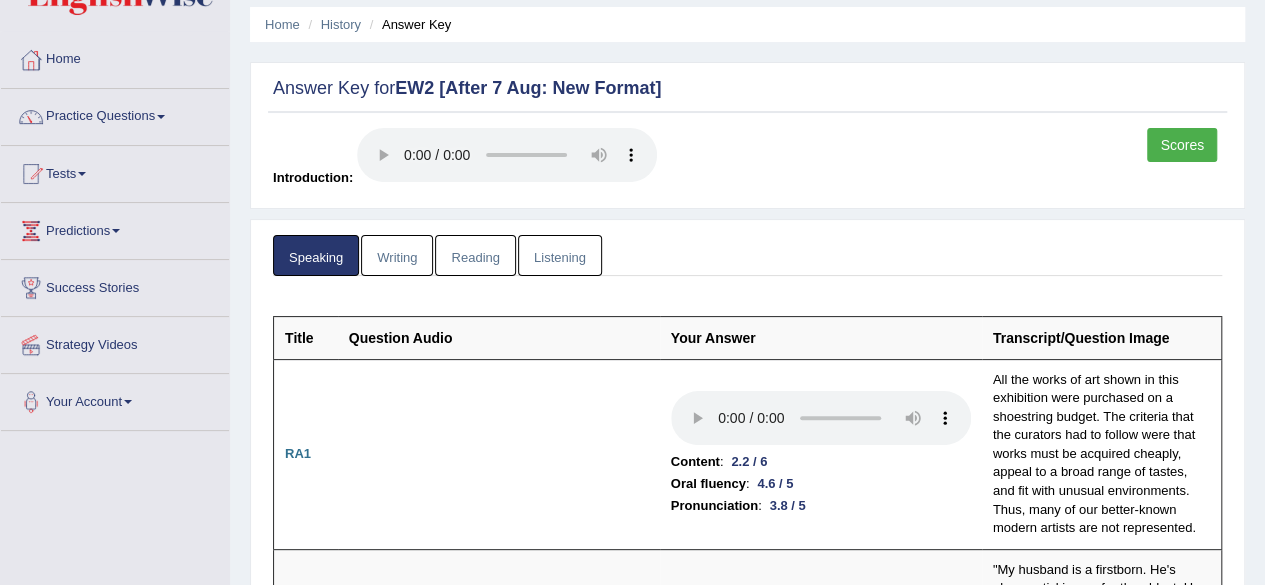 click on "Writing" at bounding box center (397, 255) 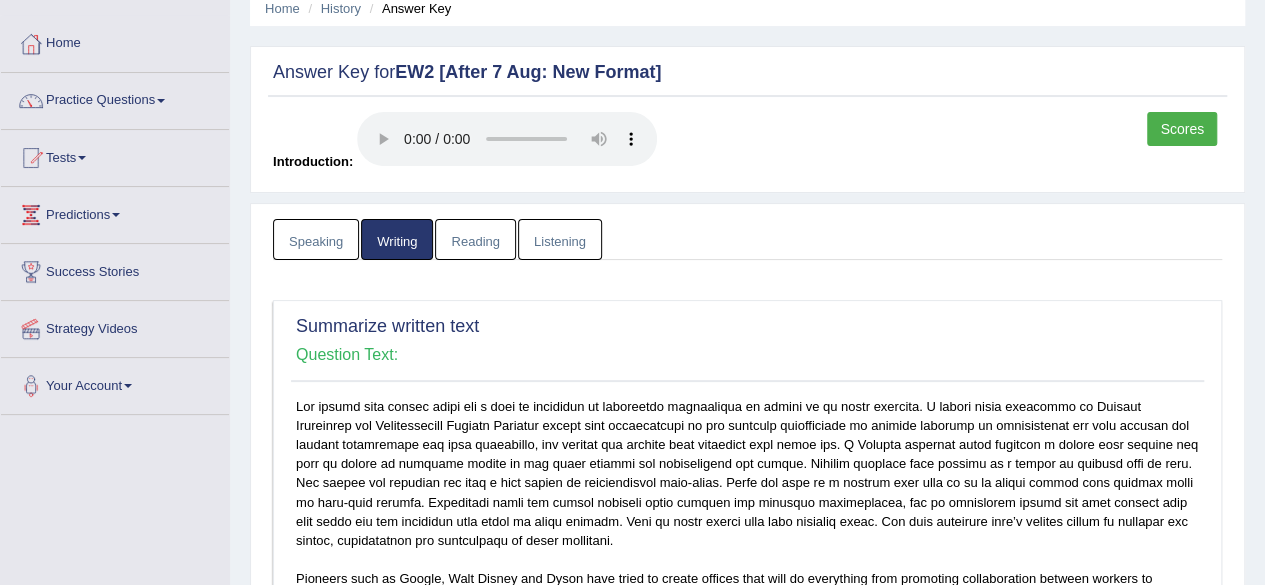 scroll, scrollTop: 82, scrollLeft: 0, axis: vertical 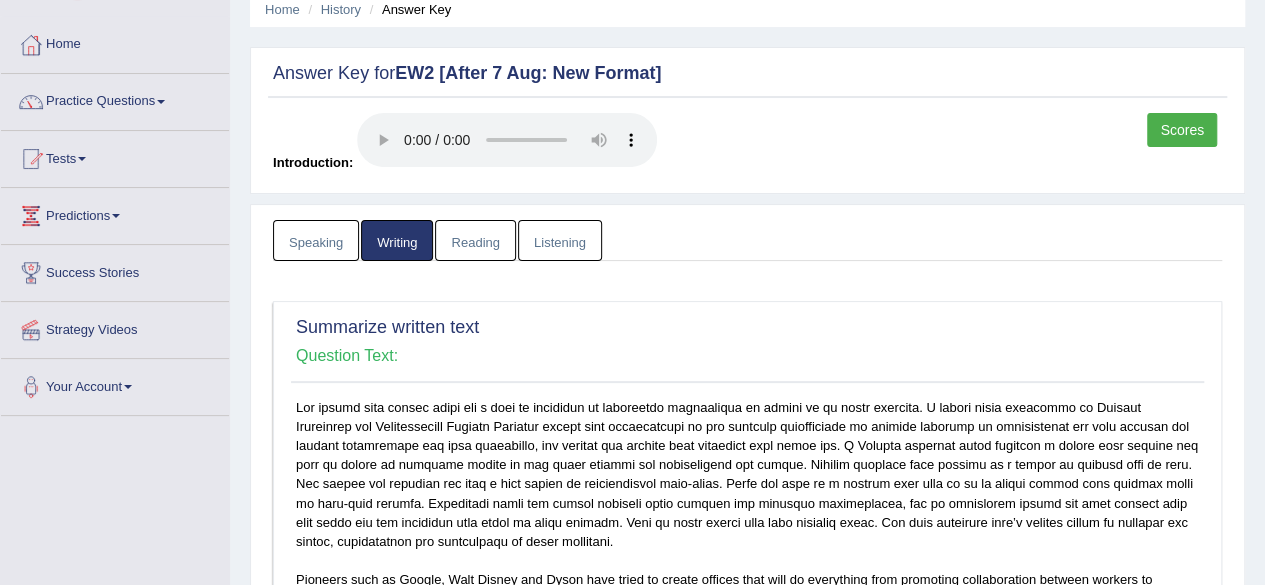 click on "Reading" at bounding box center [475, 240] 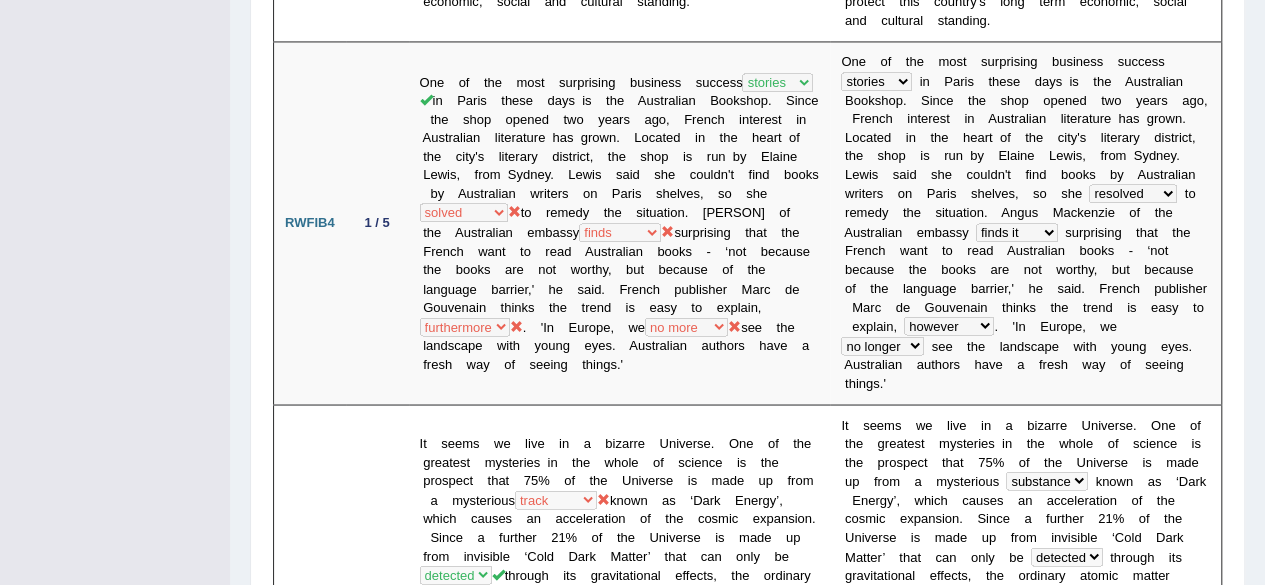 scroll, scrollTop: 1621, scrollLeft: 0, axis: vertical 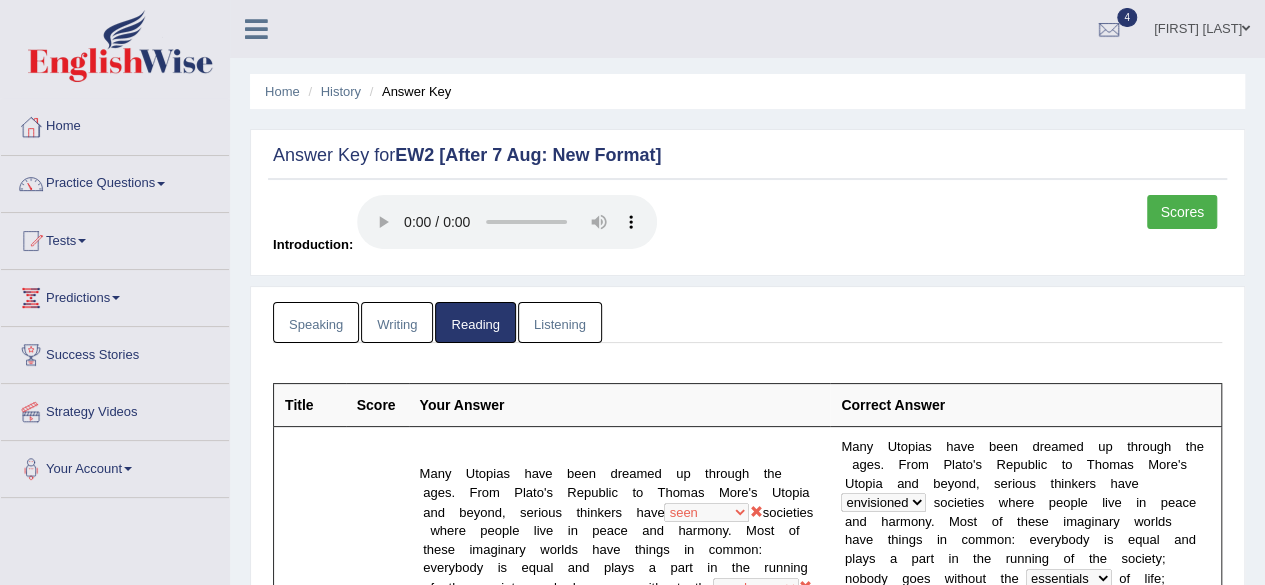 click on "Listening" at bounding box center [560, 322] 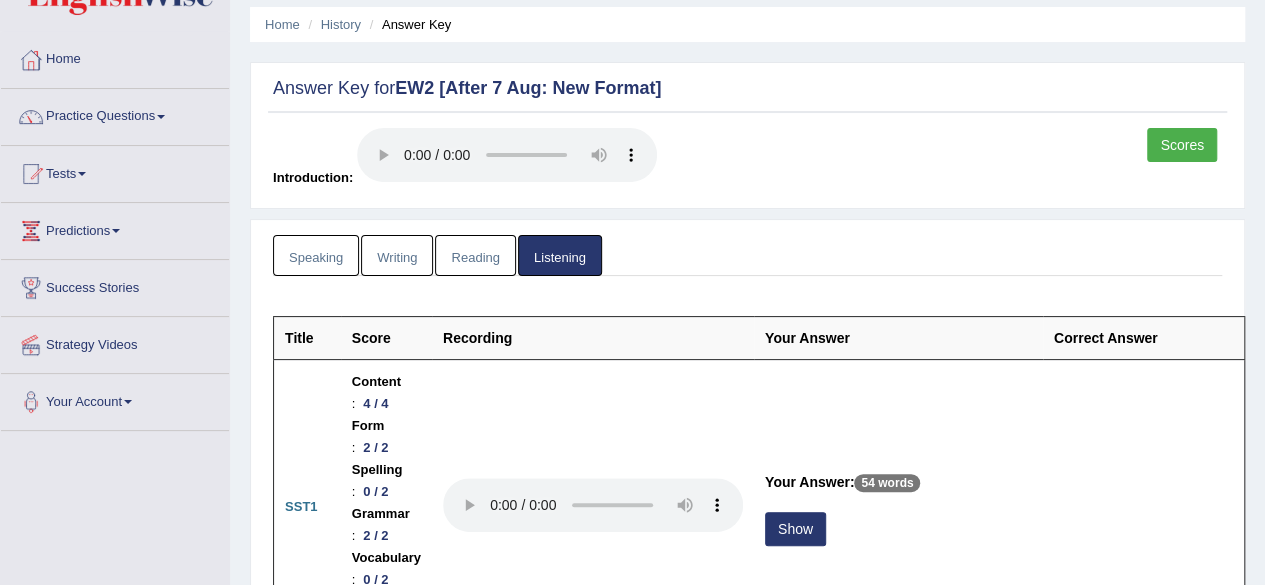 scroll, scrollTop: 68, scrollLeft: 0, axis: vertical 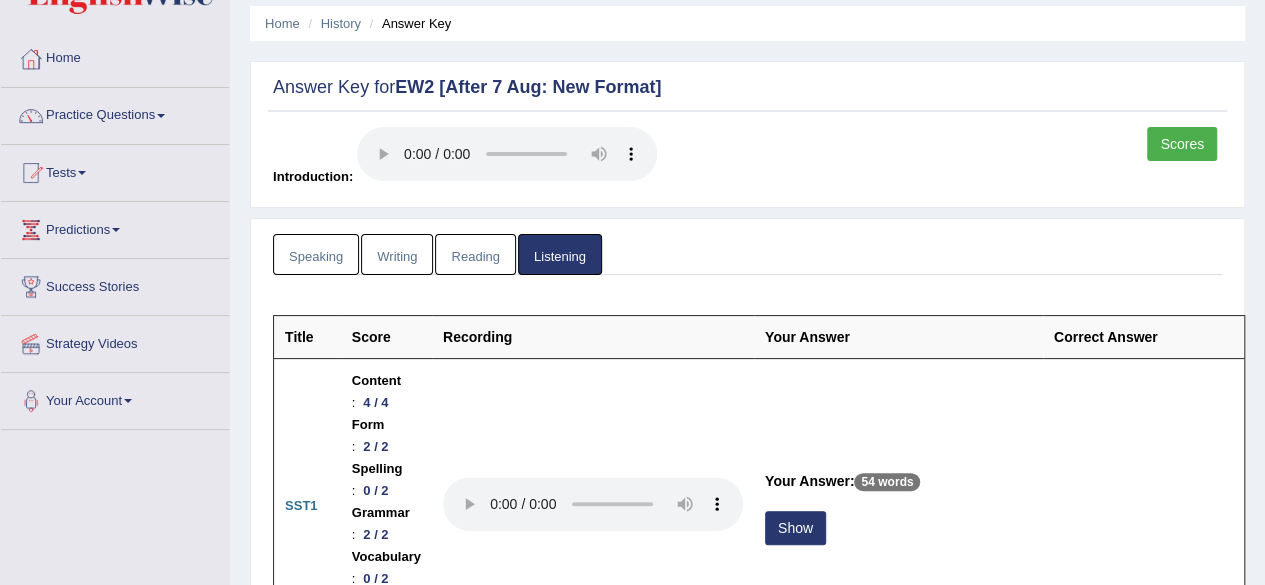 click on "Scores" at bounding box center (1182, 144) 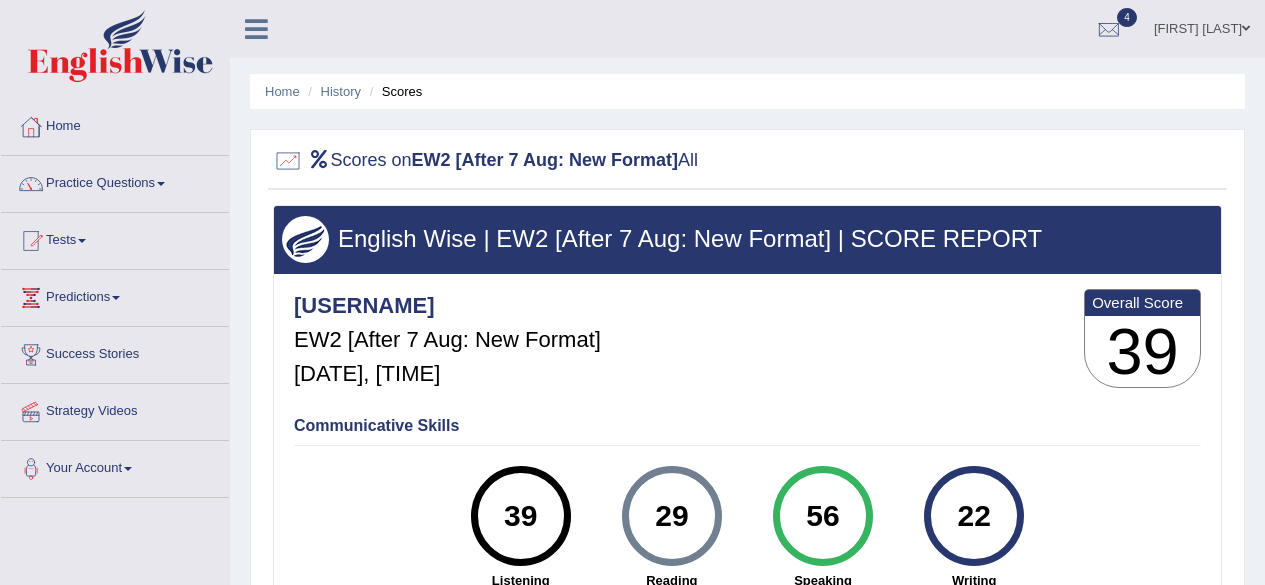 scroll, scrollTop: 174, scrollLeft: 0, axis: vertical 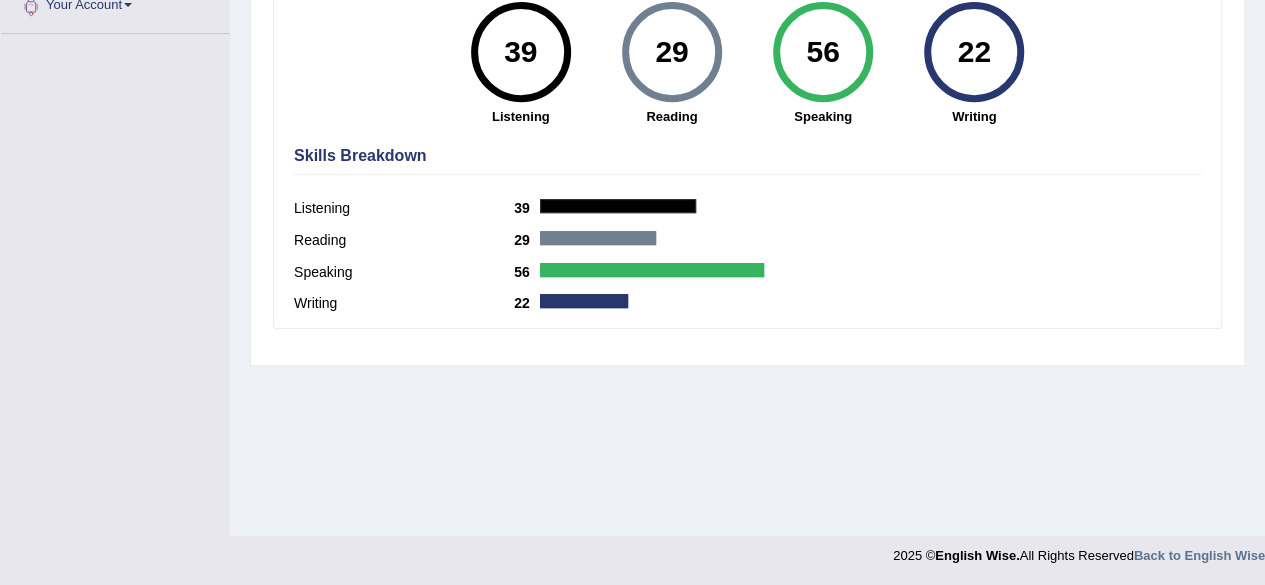 click on "Scores on  EW2 [After 7 Aug: New Format]  All
English Wise | EW2 [After 7 Aug: New Format] | SCORE REPORT
Faiq2025
EW2 [After 7 Aug: New Format]
Aug 7, 2025, 05:30
Overall Score
39
Communicative Skills
39
Listening
Reading Speaking" at bounding box center (747, 15) 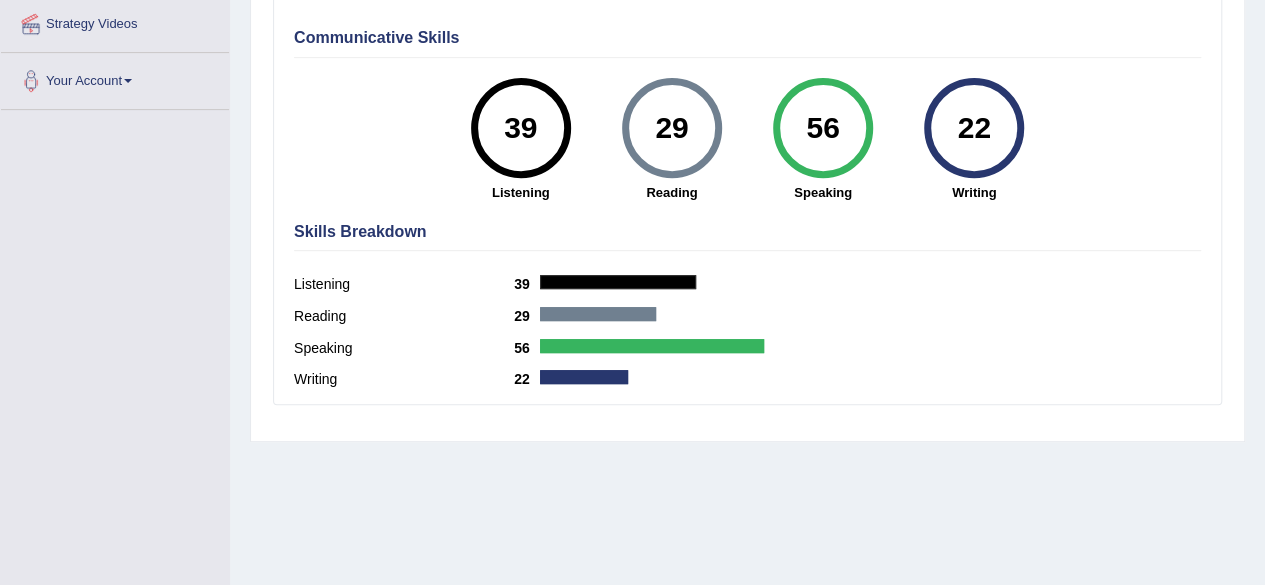 scroll, scrollTop: 390, scrollLeft: 0, axis: vertical 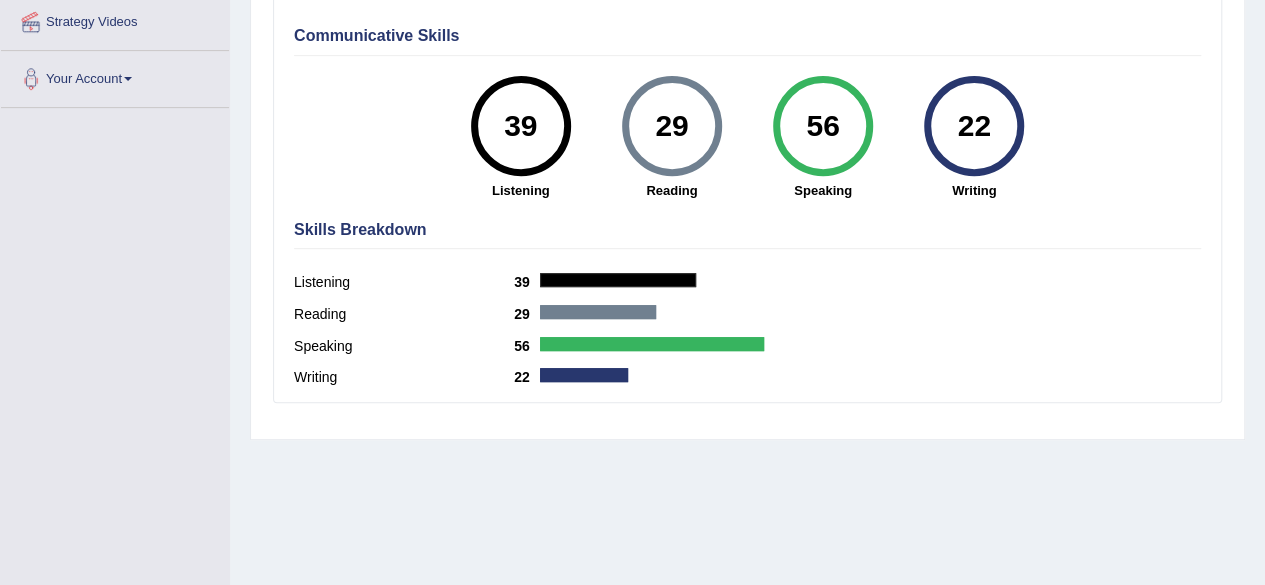 click on "Home
History
Scores
Scores on  EW2 [After 7 Aug: New Format]  All
English Wise | EW2 [After 7 Aug: New Format] | SCORE REPORT
Faiq2025
EW2 [After 7 Aug: New Format]
Aug 7, 2025, 05:30
Overall Score
39
Communicative Skills
39
Listening
Reading" at bounding box center (747, 110) 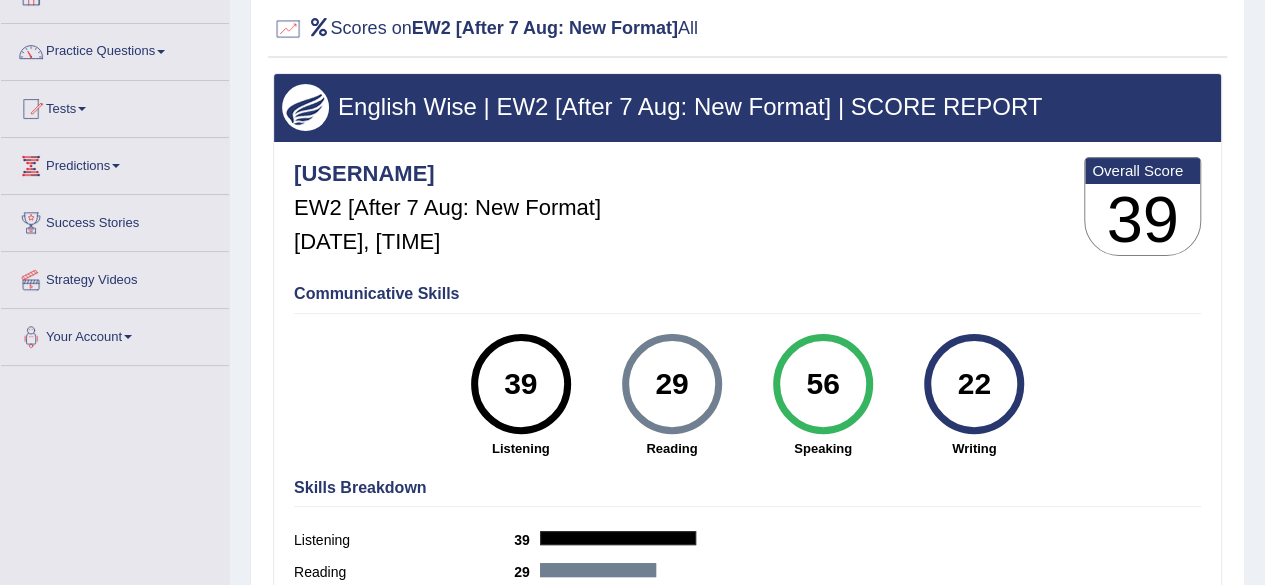 scroll, scrollTop: 0, scrollLeft: 0, axis: both 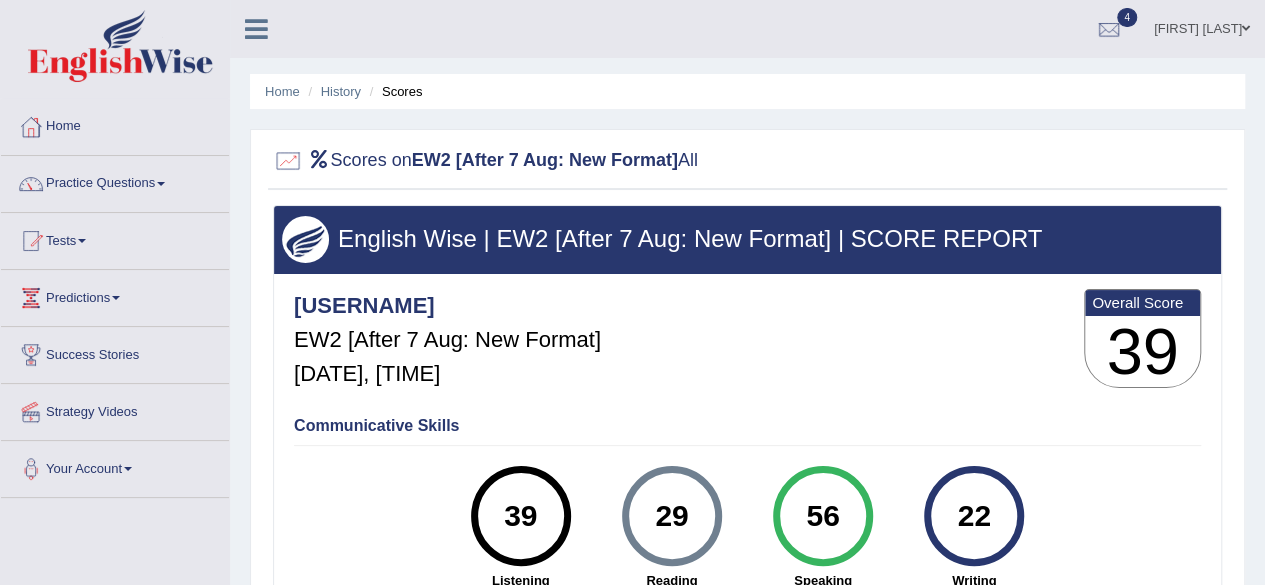 click at bounding box center (747, 161) 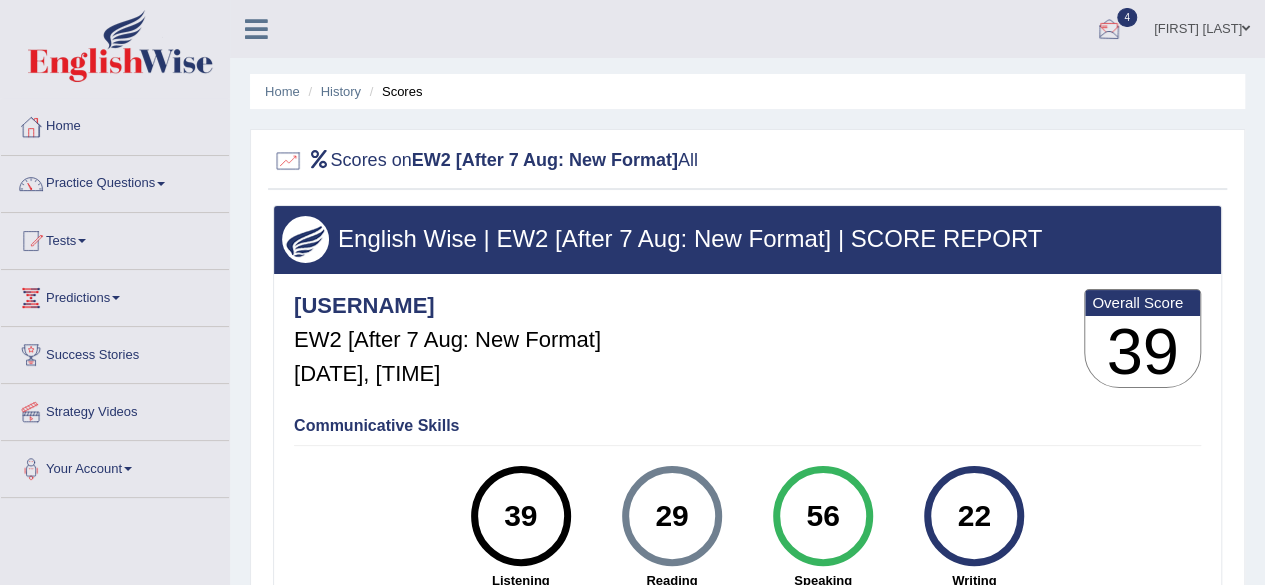 click at bounding box center [1109, 30] 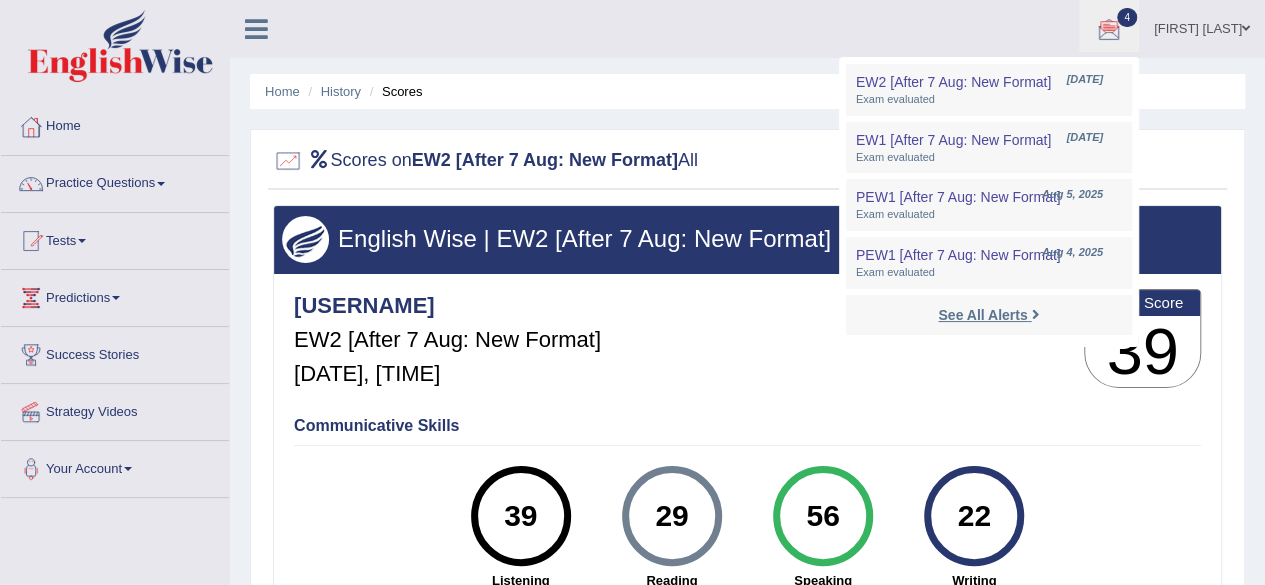click on "See All Alerts" at bounding box center [982, 315] 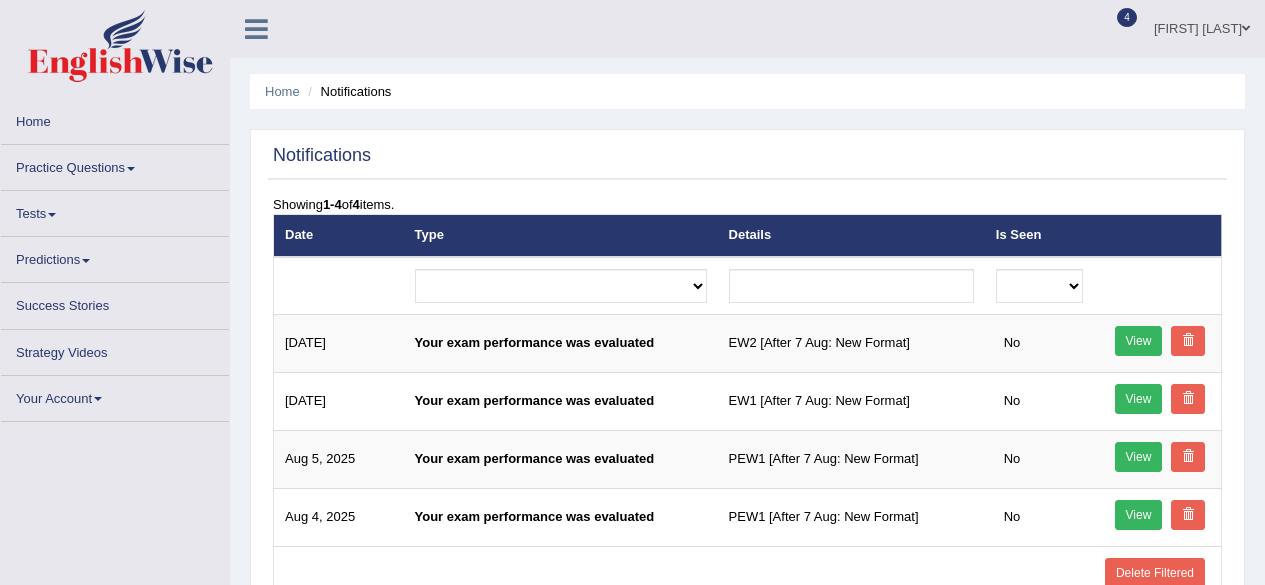 scroll, scrollTop: 0, scrollLeft: 0, axis: both 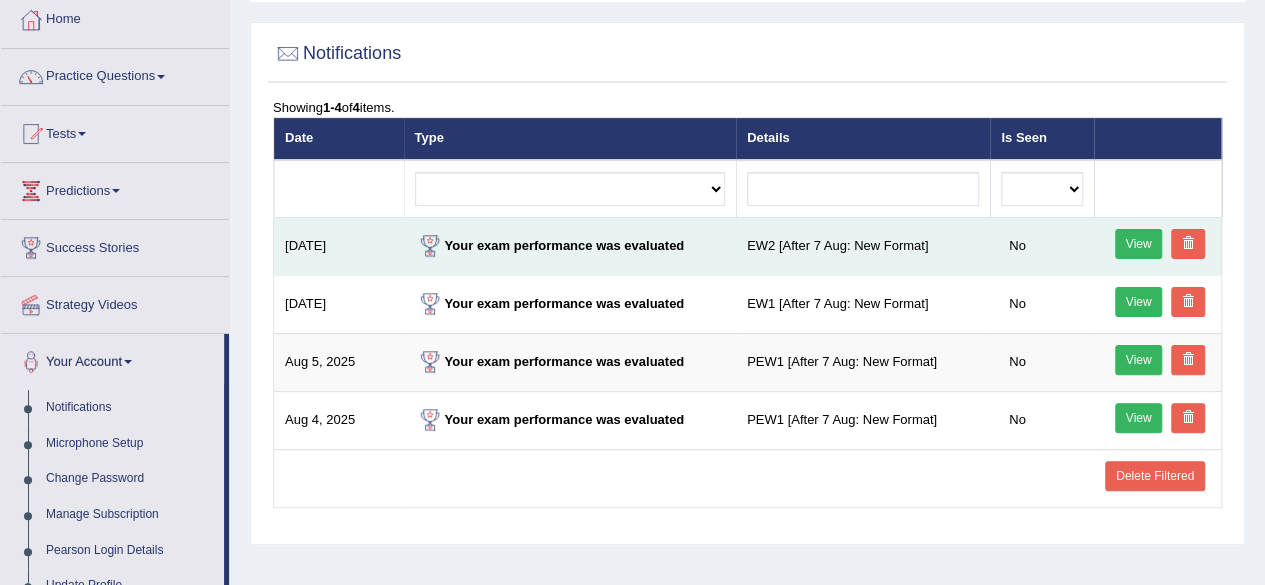 click on "View" at bounding box center (1139, 244) 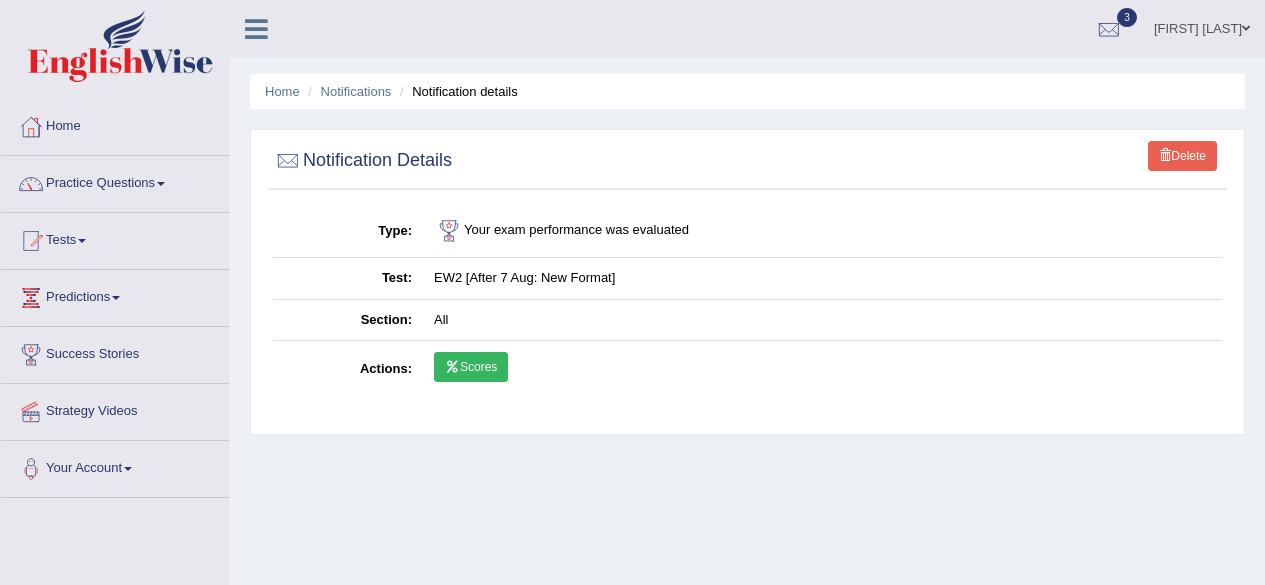 scroll, scrollTop: 0, scrollLeft: 0, axis: both 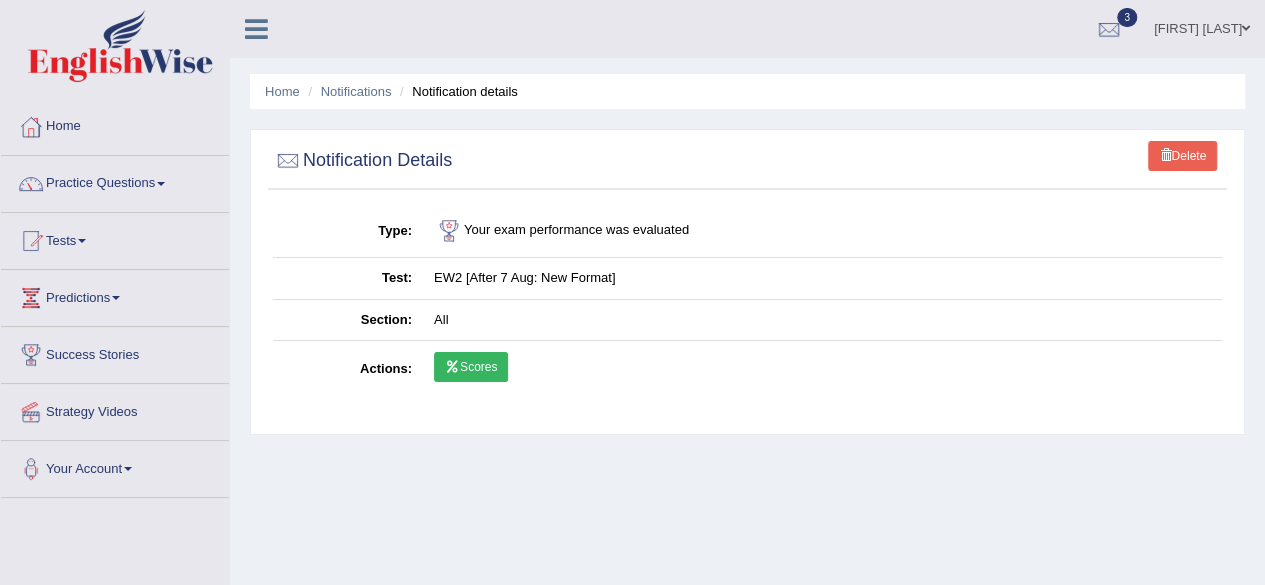 click on "Scores" at bounding box center [471, 367] 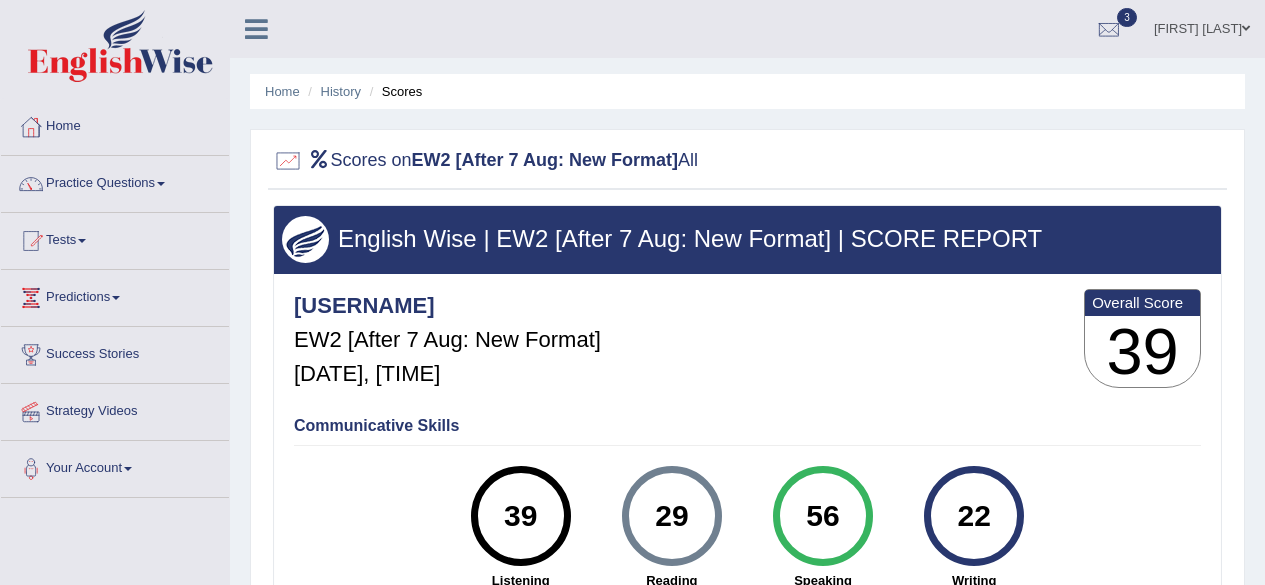 scroll, scrollTop: 0, scrollLeft: 0, axis: both 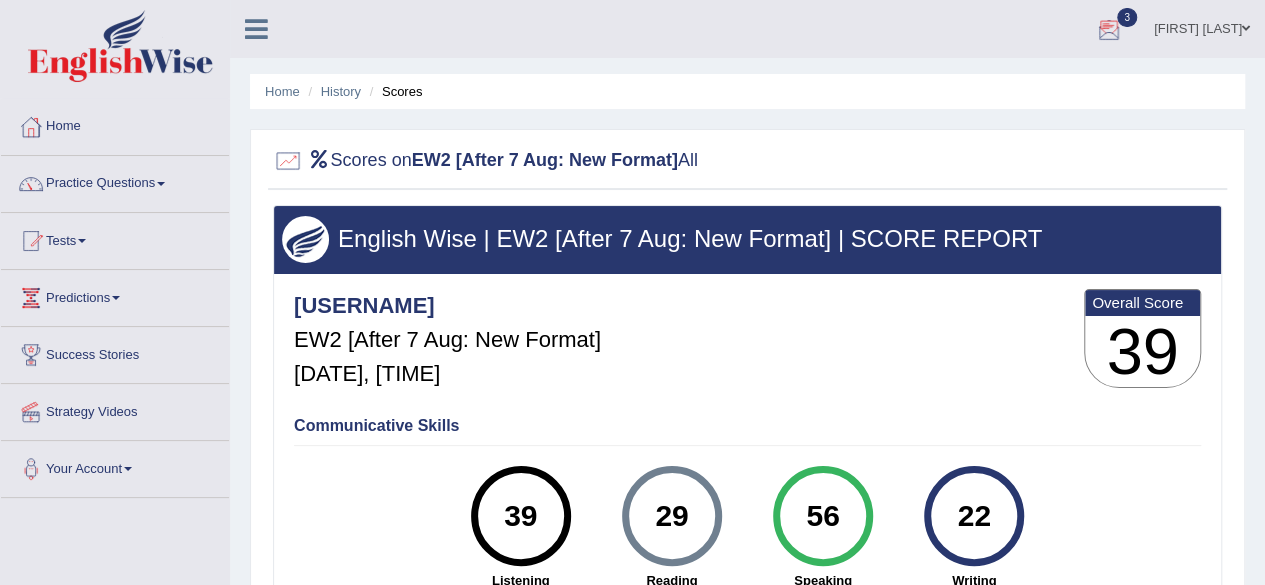 click at bounding box center [1109, 30] 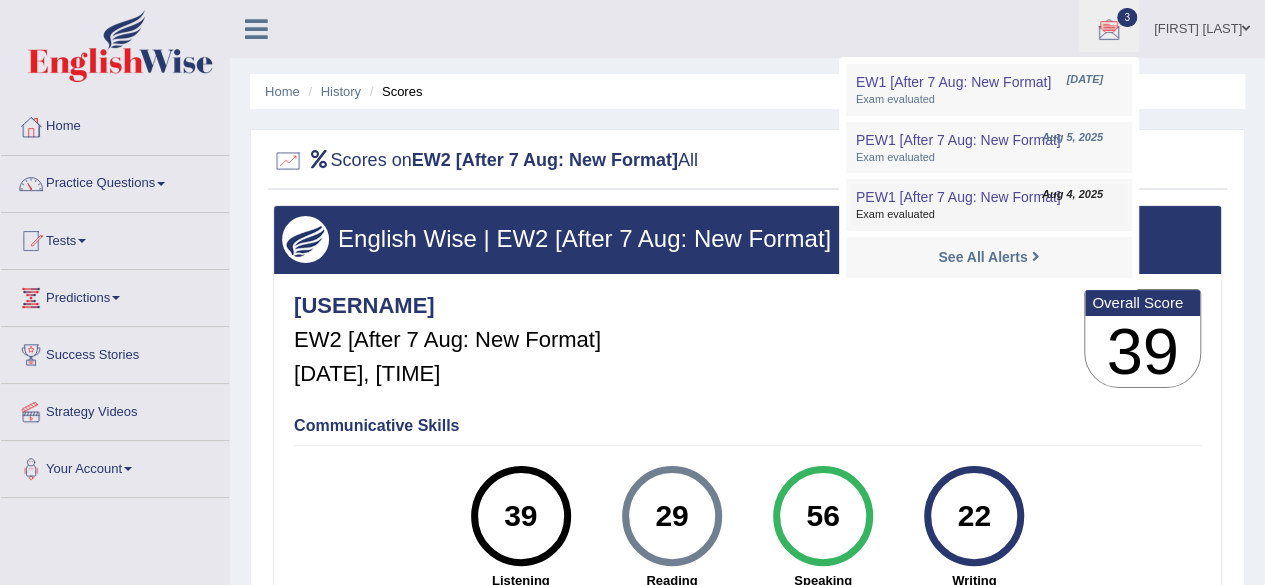click on "Aug 4, 2025" at bounding box center [1072, 195] 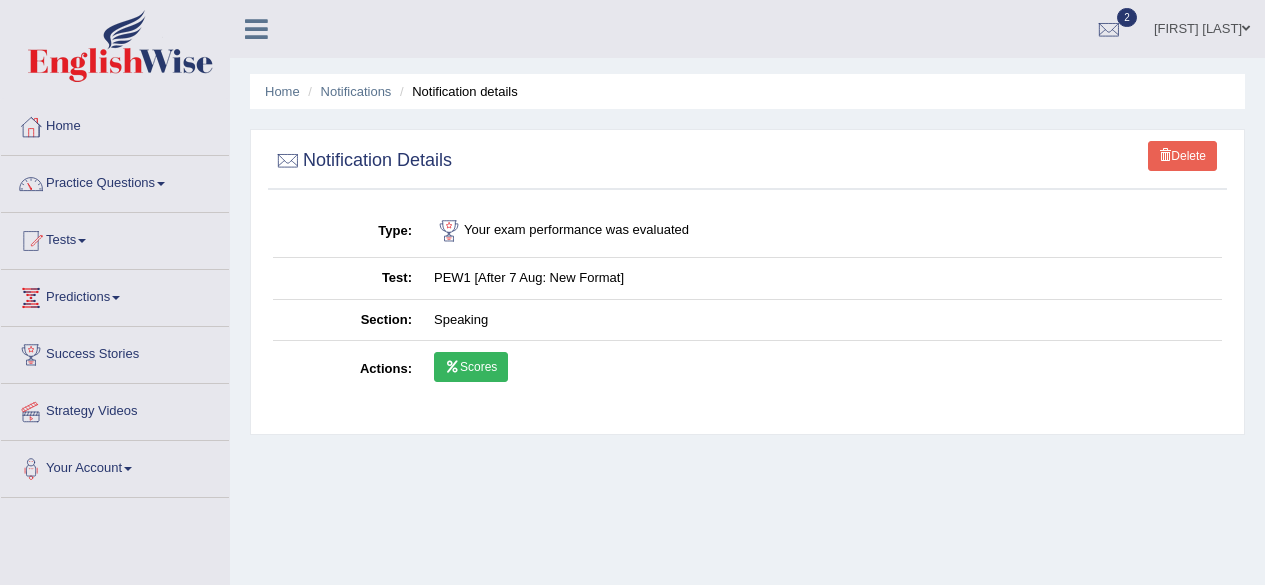 scroll, scrollTop: 0, scrollLeft: 0, axis: both 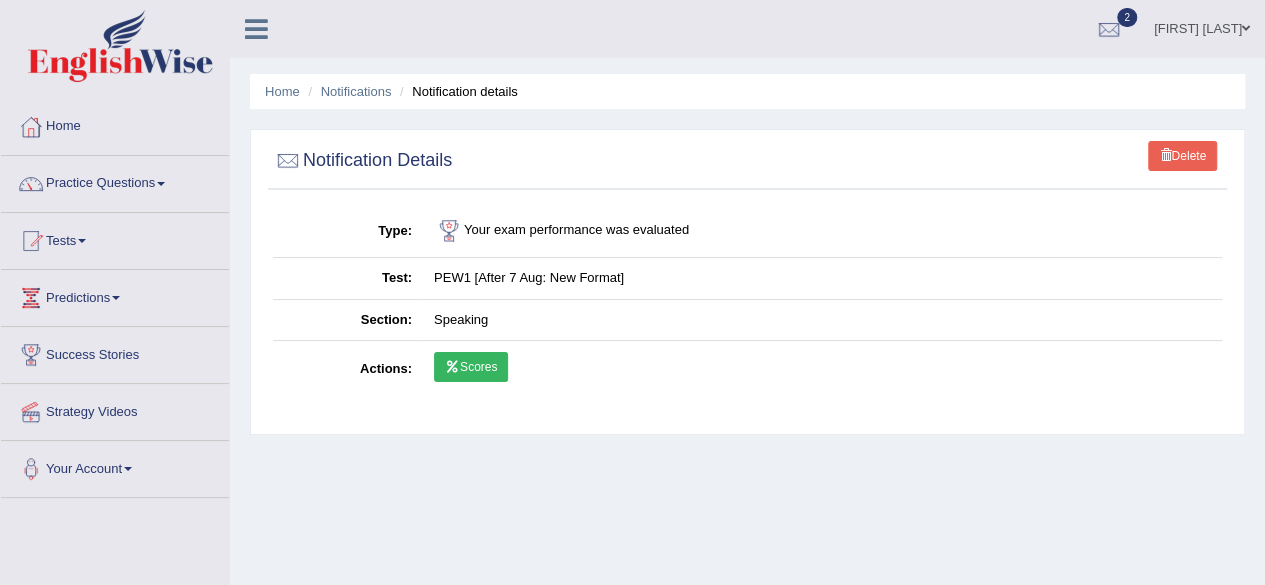 click on "Scores" at bounding box center (471, 367) 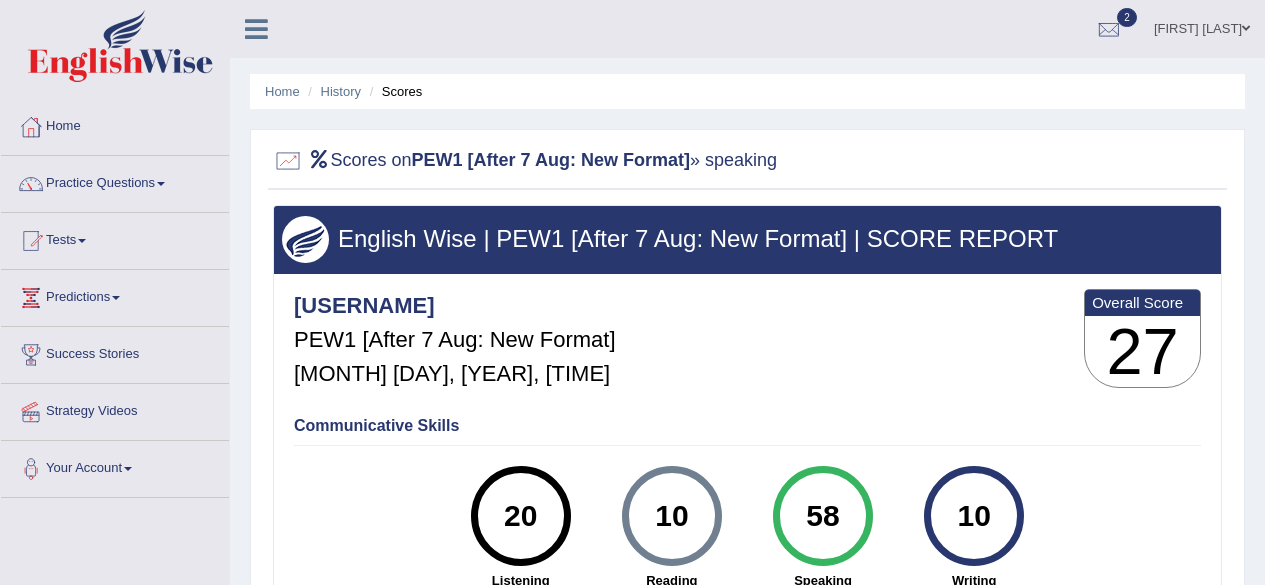 scroll, scrollTop: 0, scrollLeft: 0, axis: both 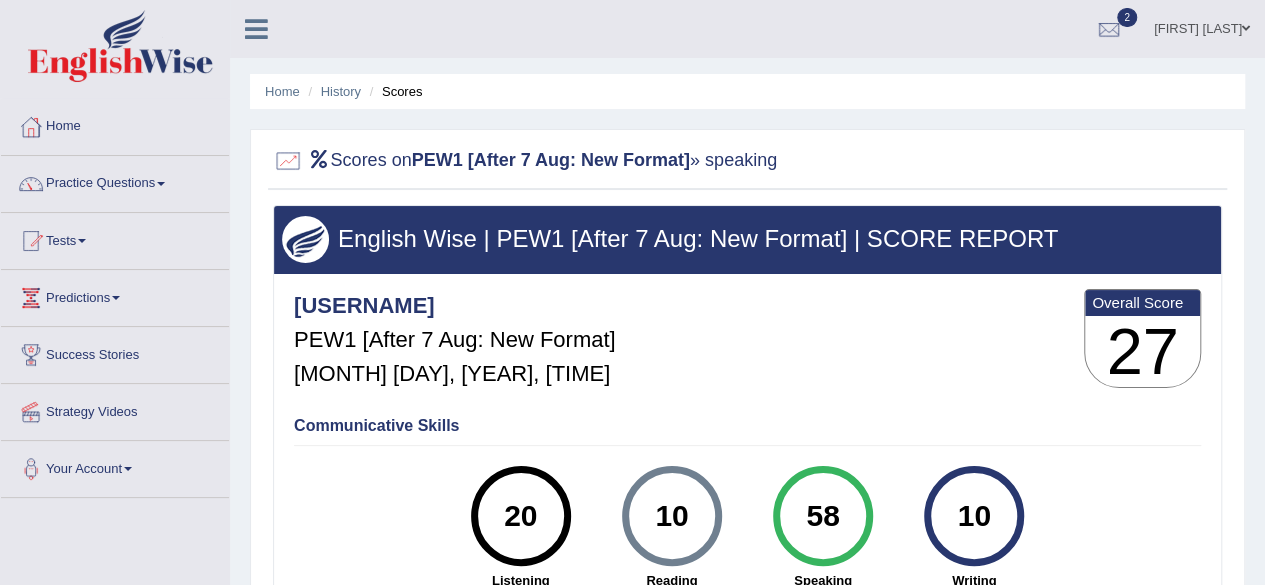 click at bounding box center [1109, 30] 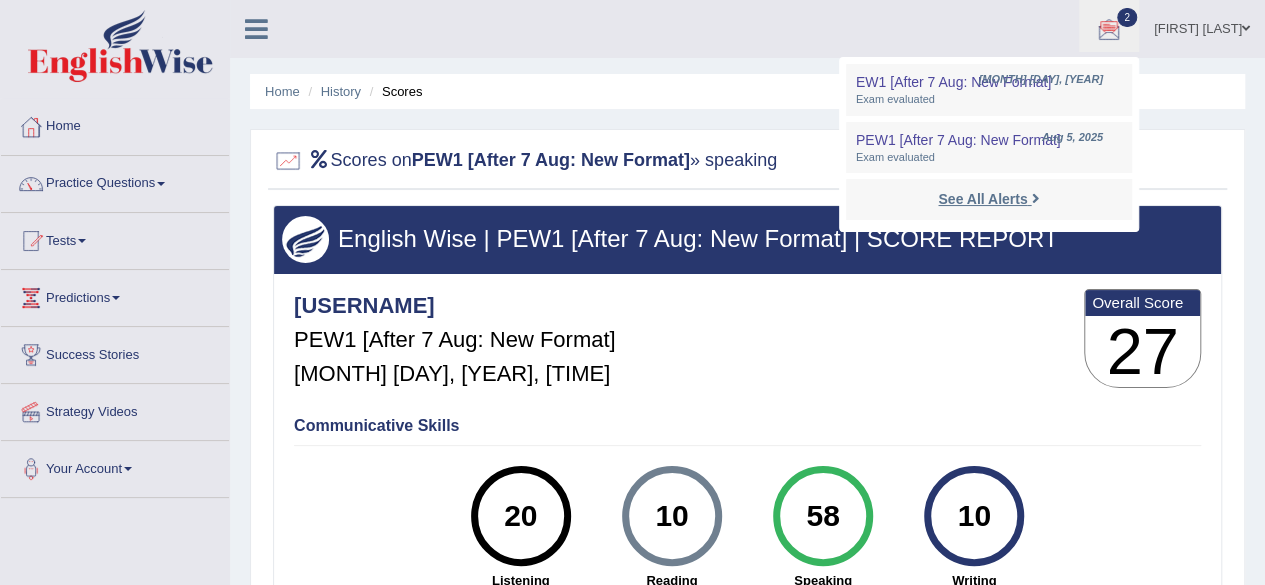 click at bounding box center [1035, 198] 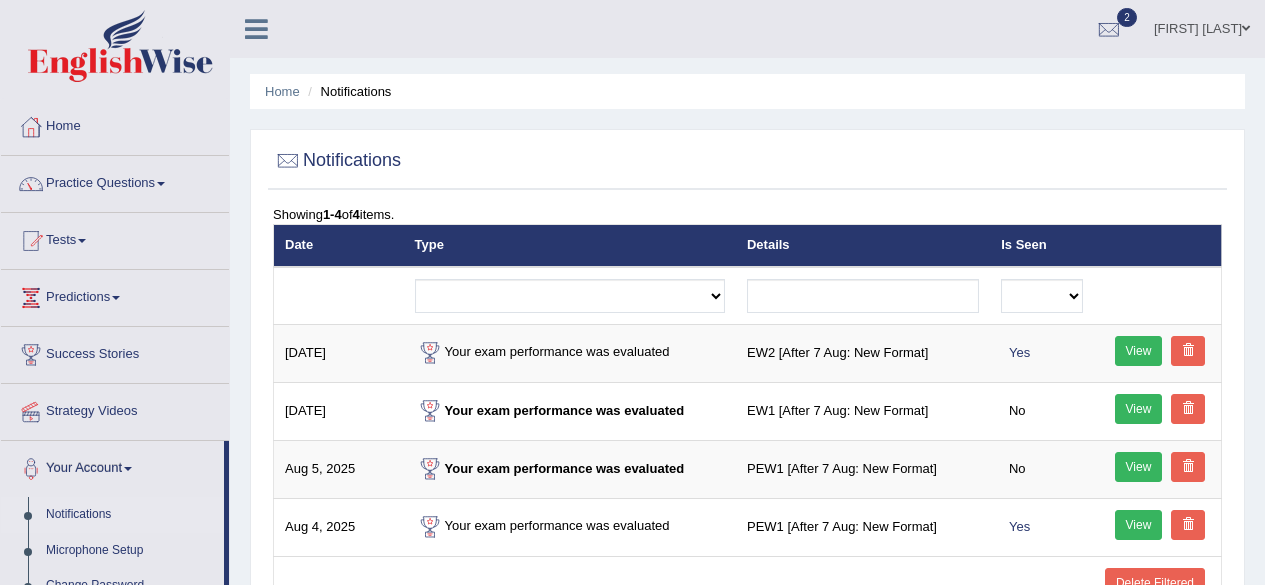 scroll, scrollTop: 96, scrollLeft: 0, axis: vertical 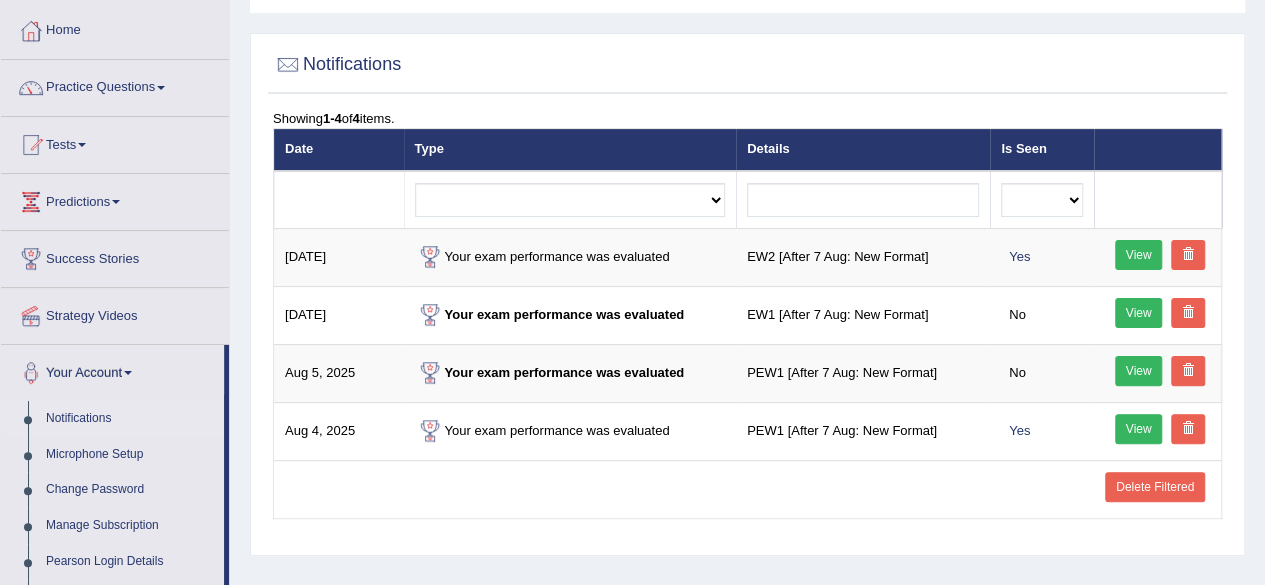 click on "Tests" at bounding box center (115, 142) 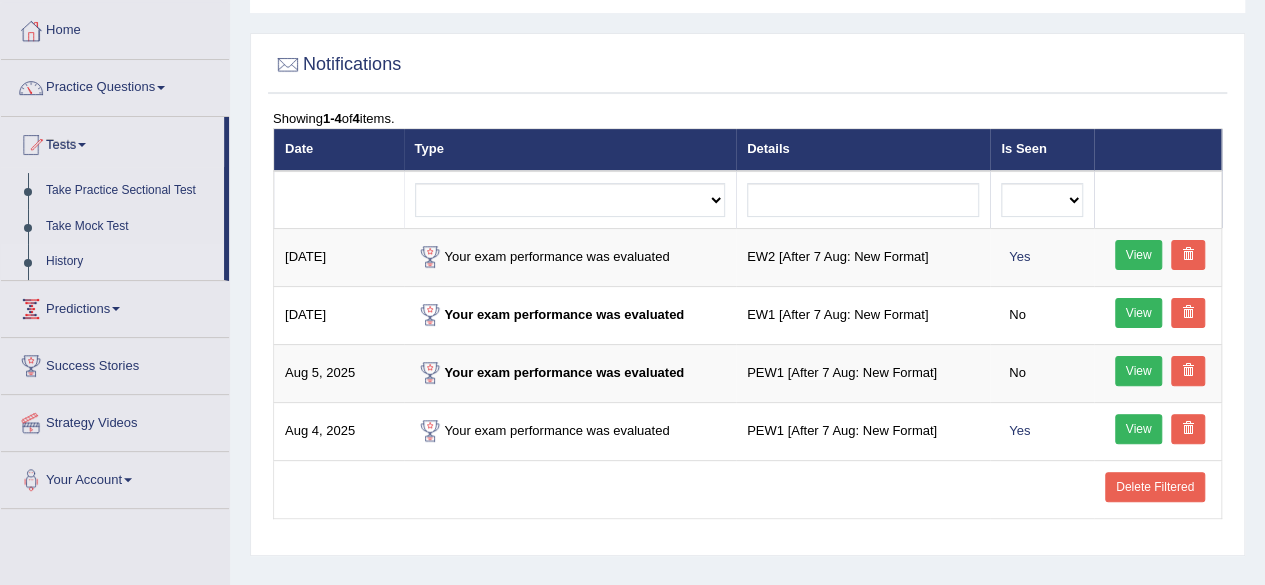 click on "History" at bounding box center [130, 262] 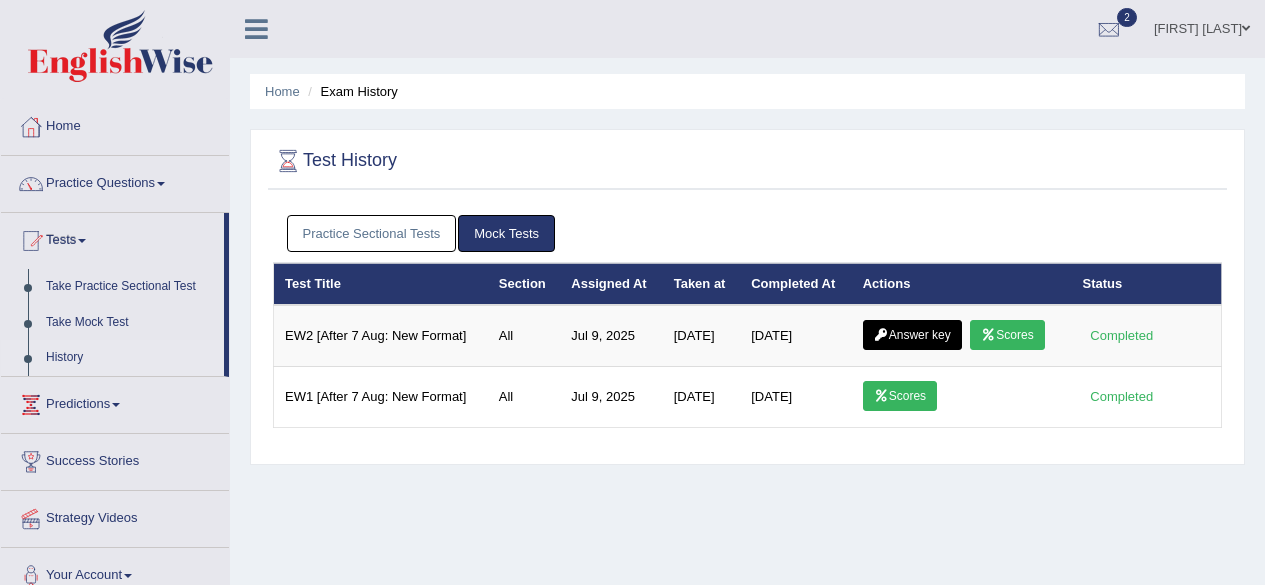 scroll, scrollTop: 0, scrollLeft: 0, axis: both 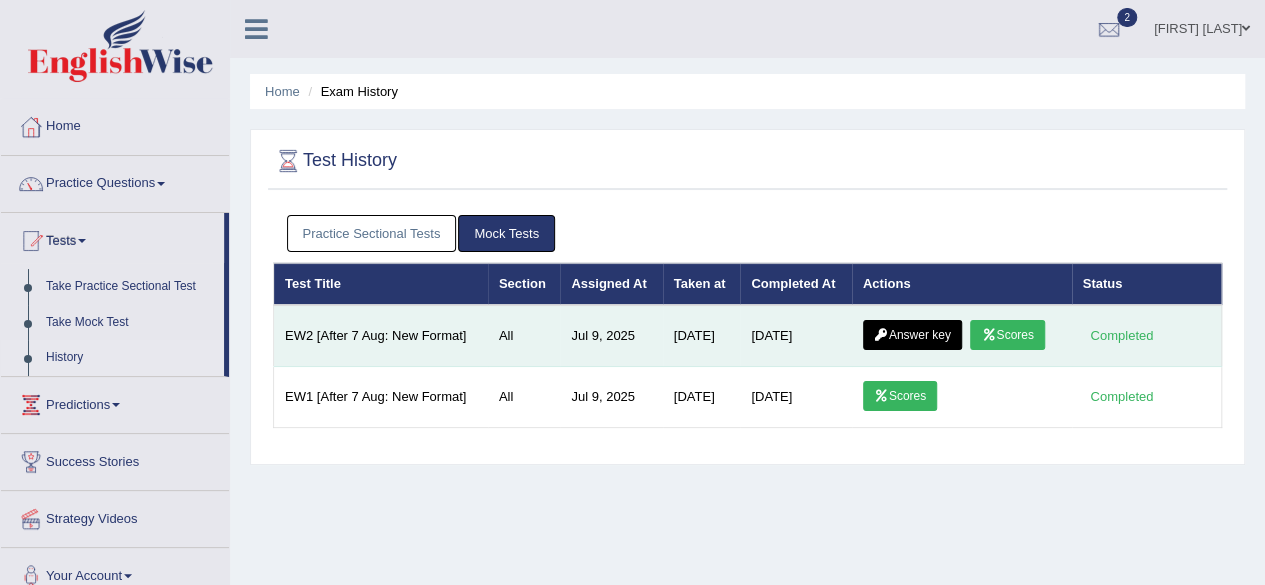 click on "Answer key" at bounding box center [912, 335] 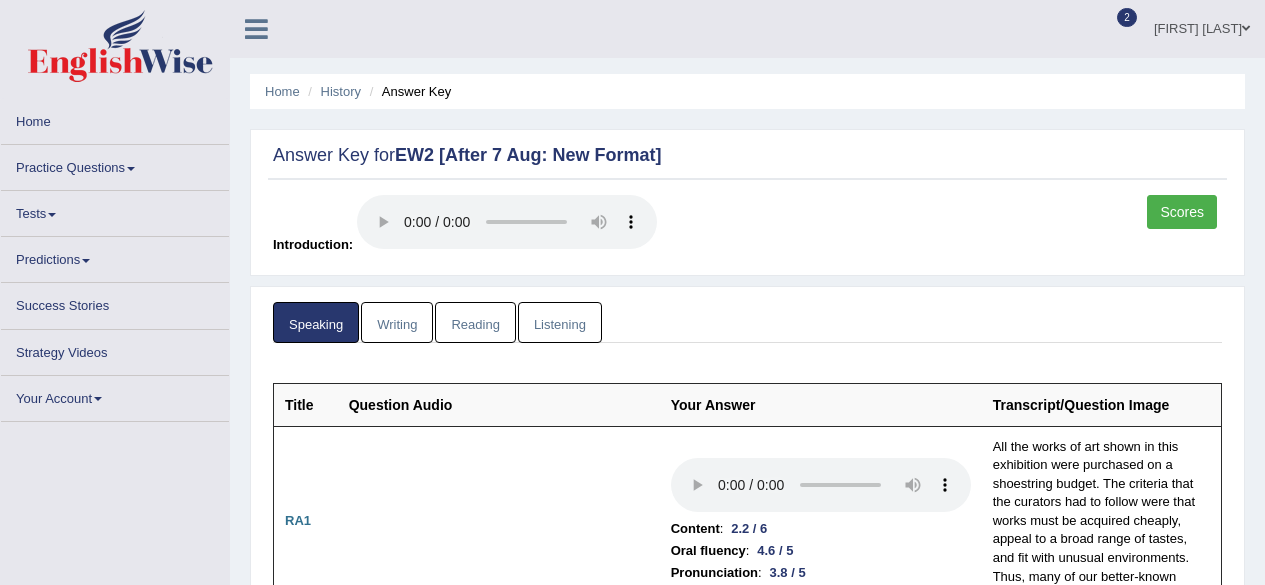scroll, scrollTop: 0, scrollLeft: 0, axis: both 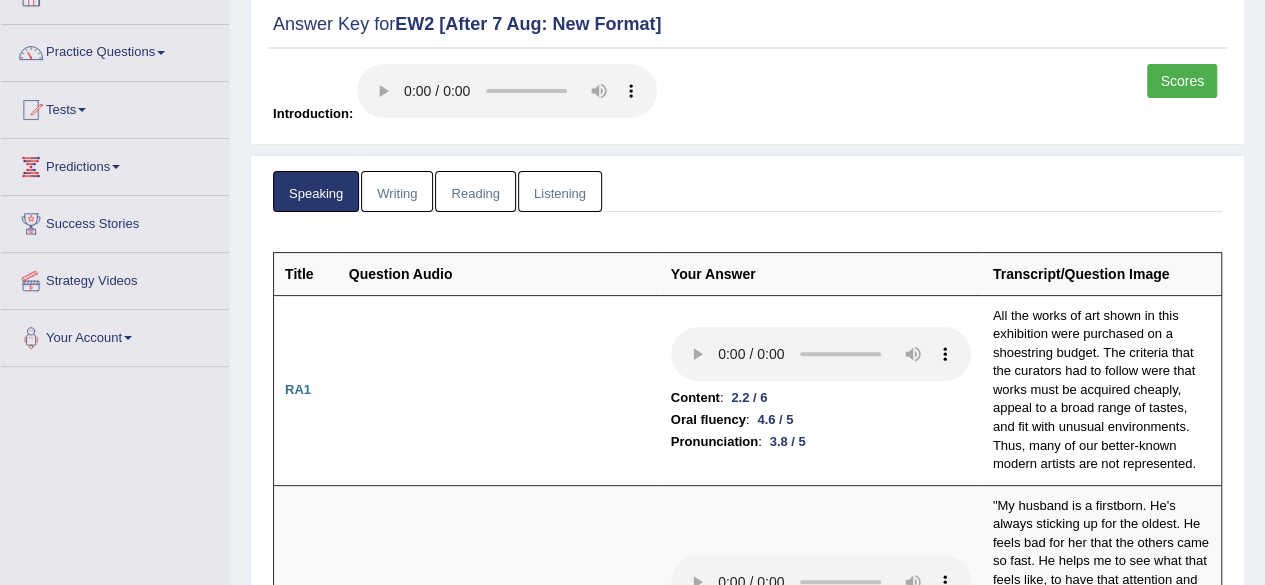 click on "Scores" at bounding box center [1182, 81] 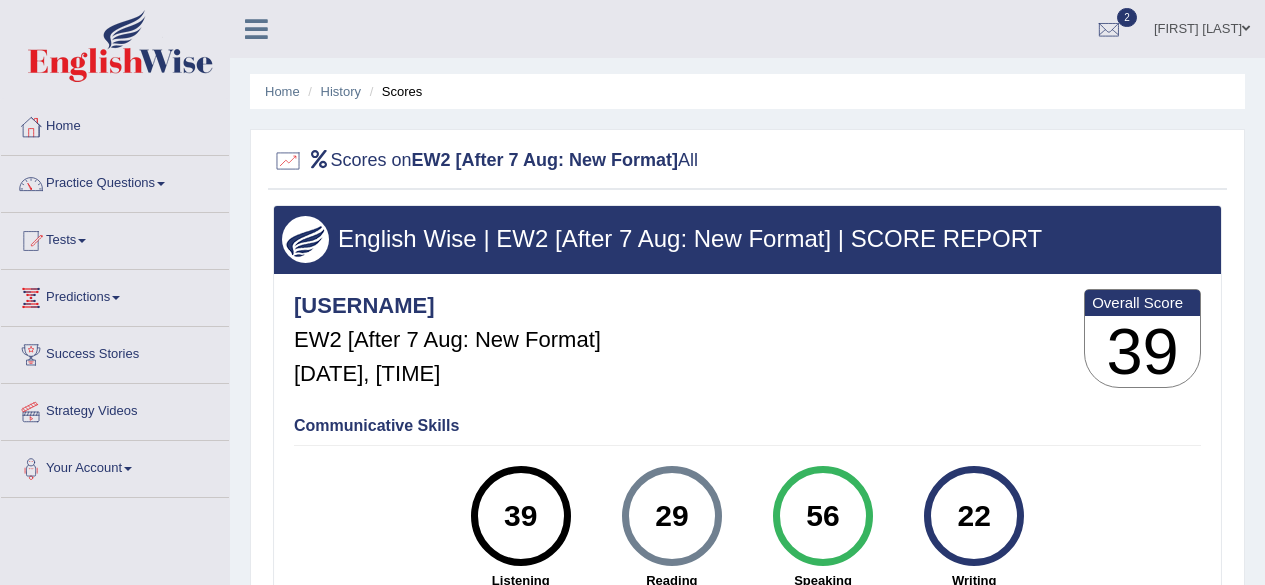scroll, scrollTop: 0, scrollLeft: 0, axis: both 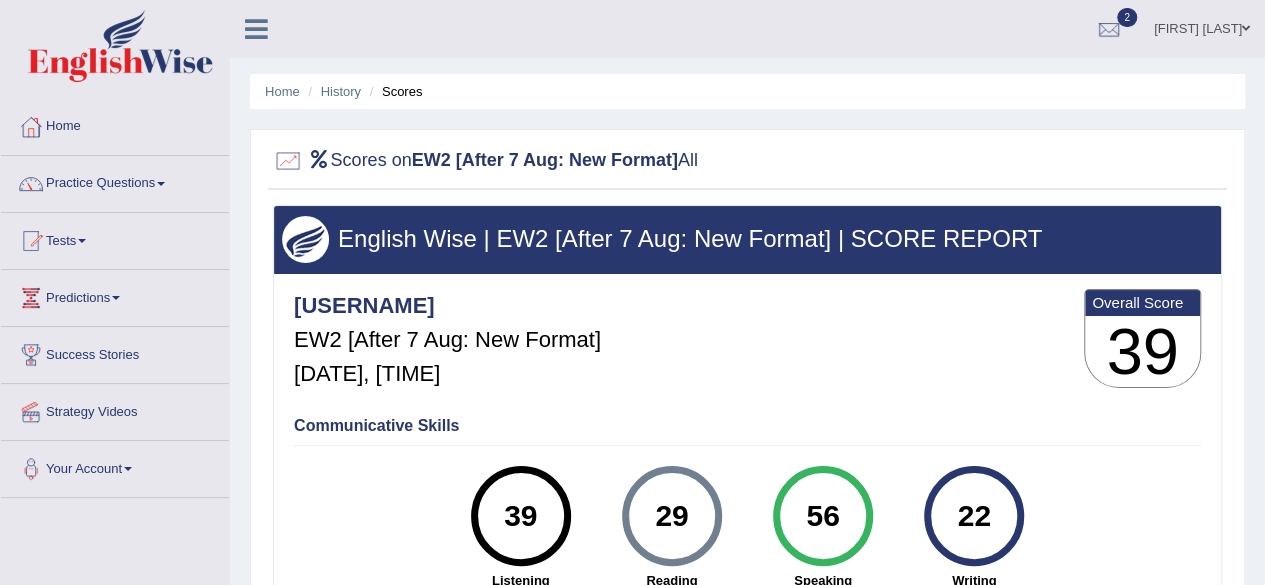 click on "Practice Questions" at bounding box center (115, 181) 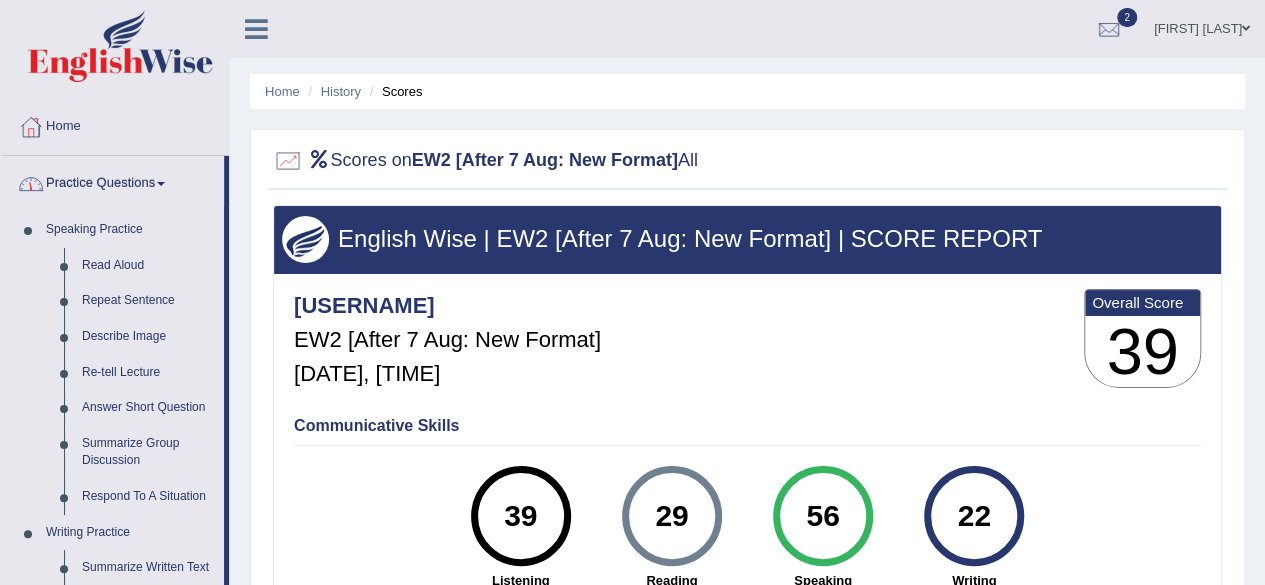 click at bounding box center (161, 184) 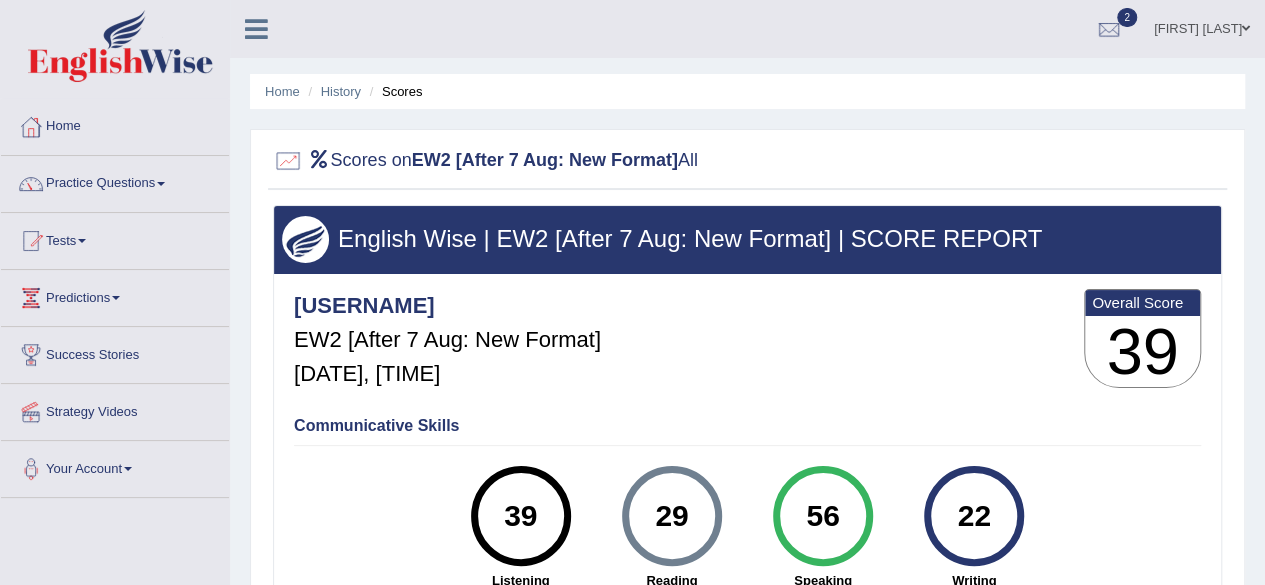 click on "Tests" at bounding box center (115, 238) 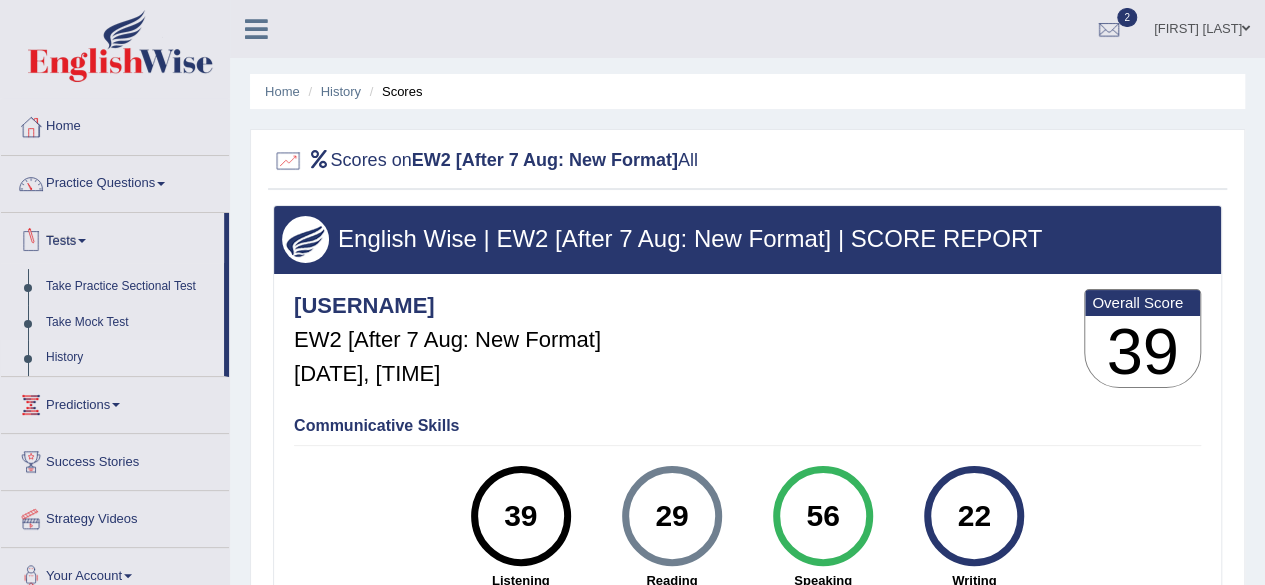 click on "History" at bounding box center [130, 358] 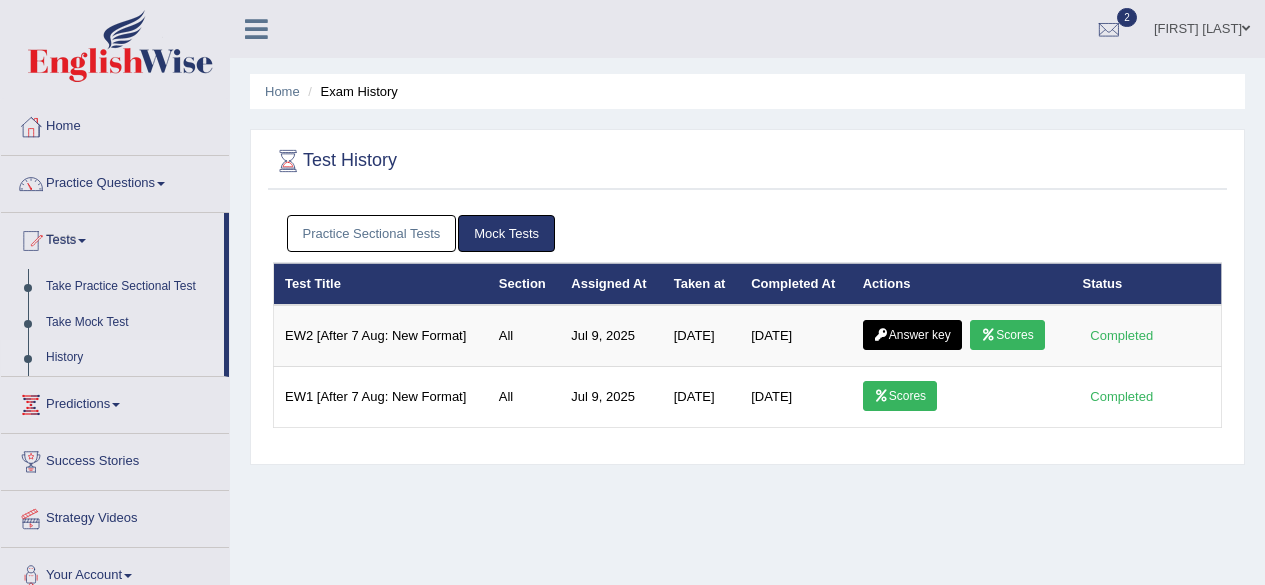 scroll, scrollTop: 0, scrollLeft: 0, axis: both 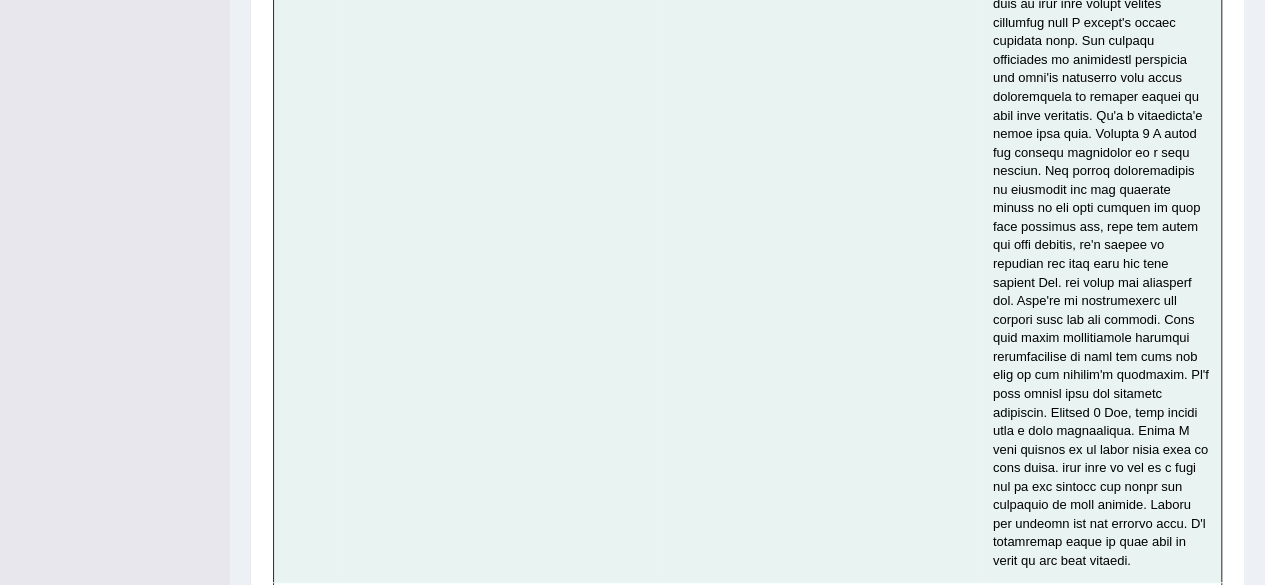 click at bounding box center [1102, -219] 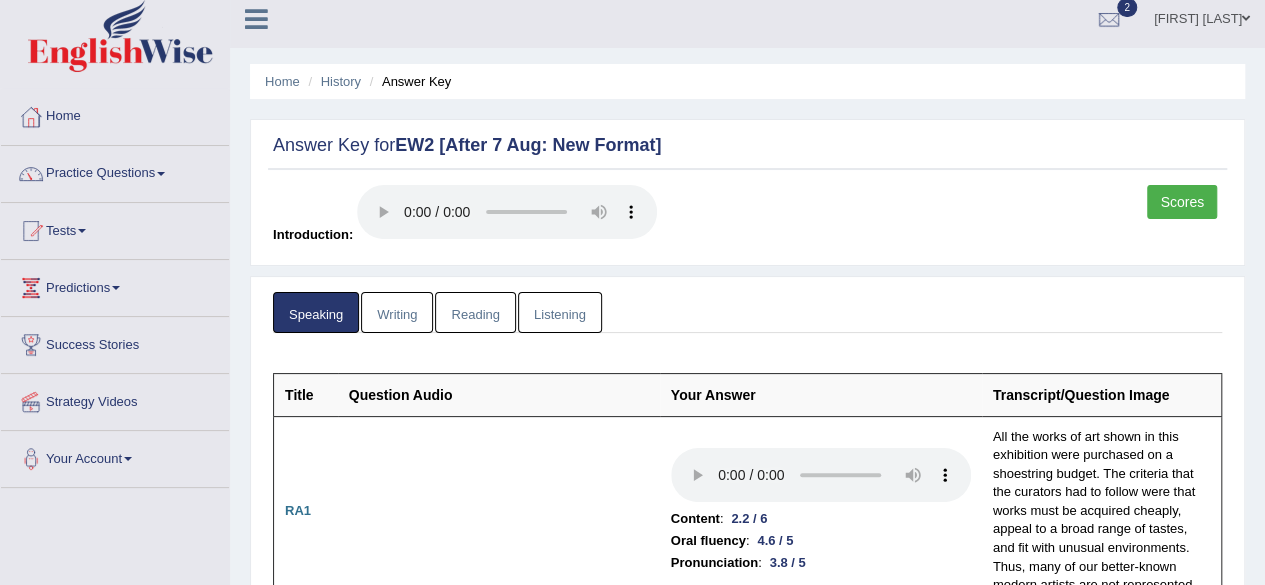 scroll, scrollTop: 0, scrollLeft: 0, axis: both 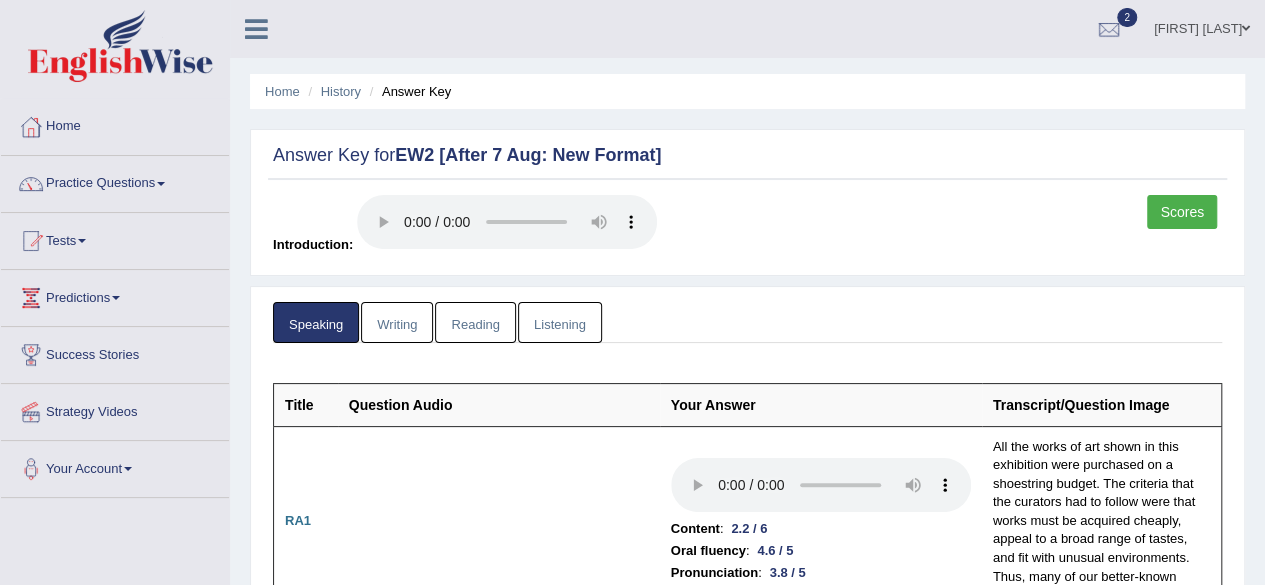click on "Writing" at bounding box center (397, 322) 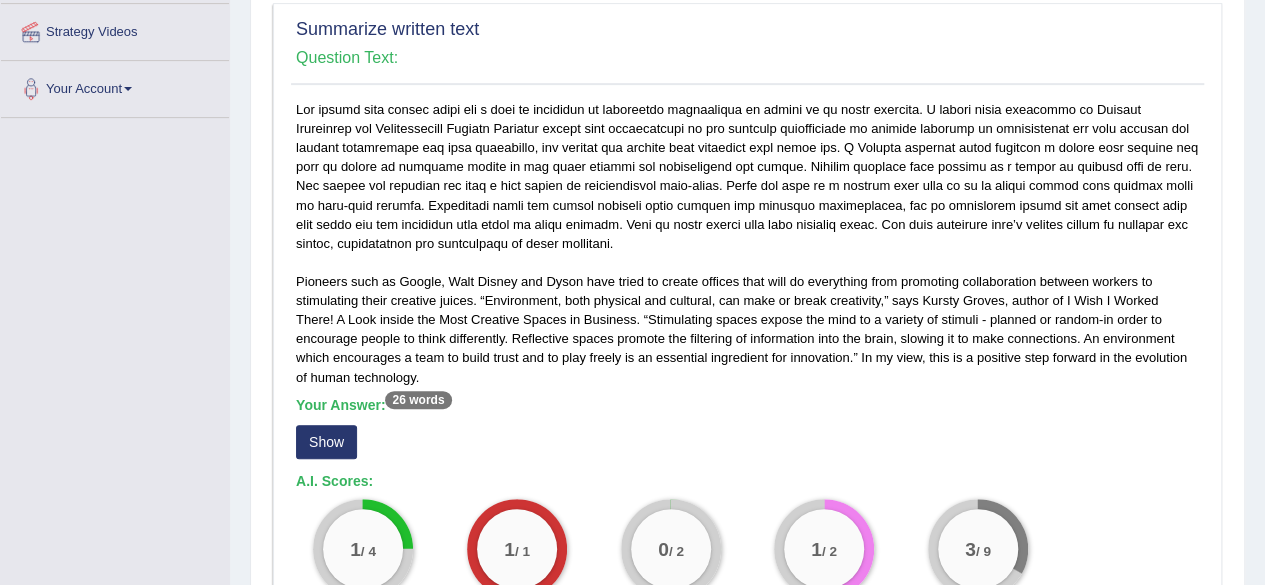 scroll, scrollTop: 423, scrollLeft: 0, axis: vertical 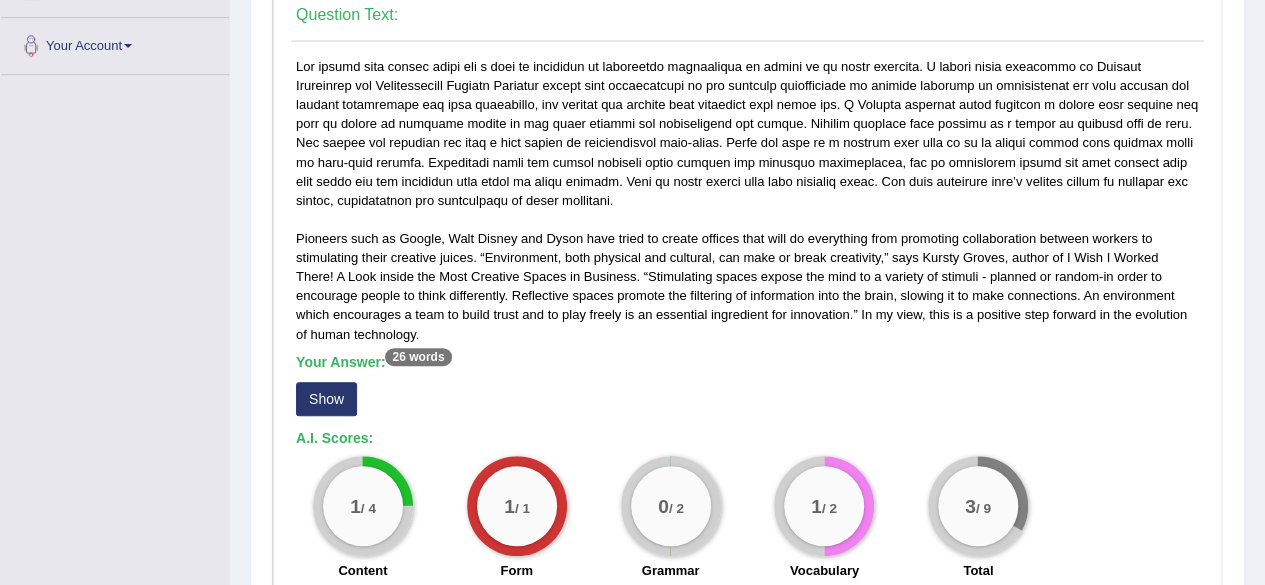 click on "Show" at bounding box center (326, 399) 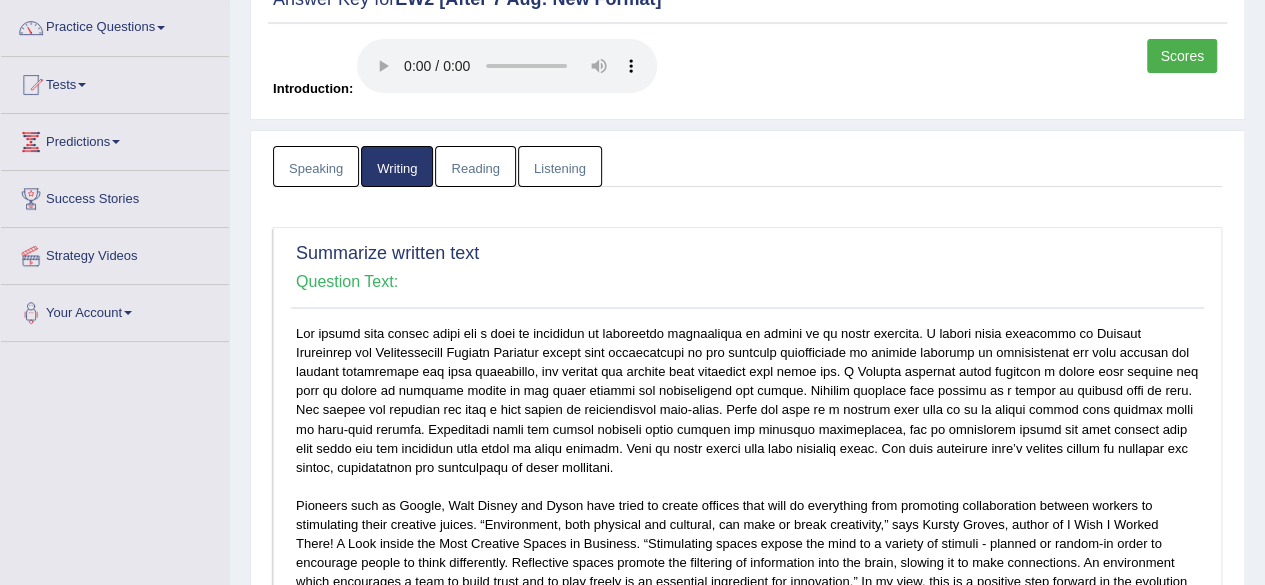 scroll, scrollTop: 156, scrollLeft: 0, axis: vertical 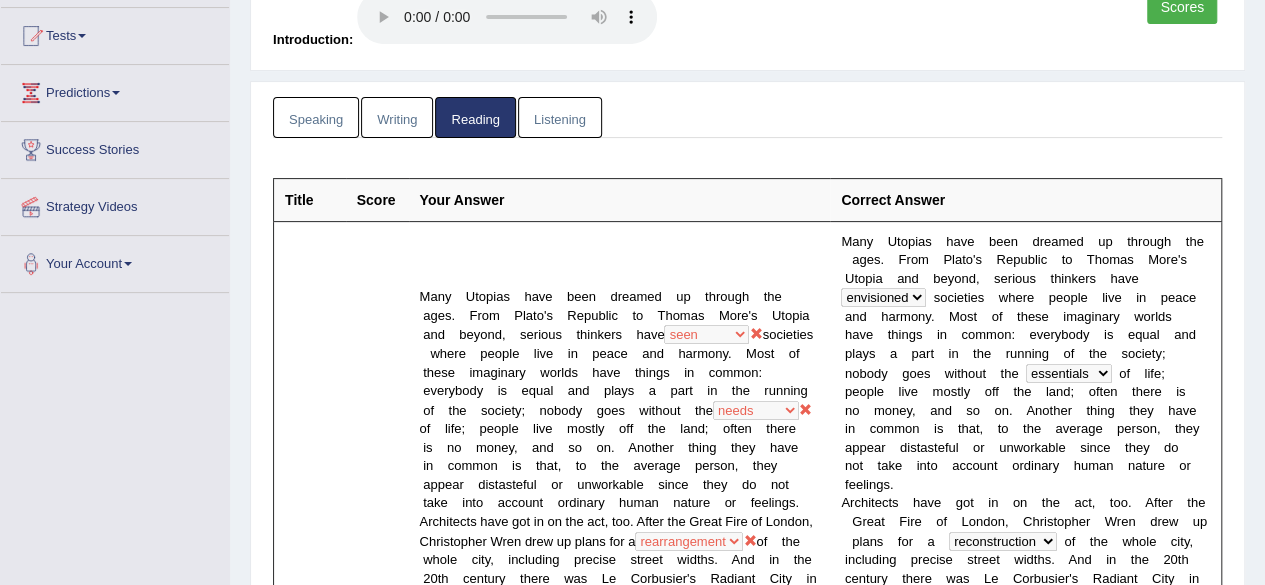 click on "Writing" at bounding box center (397, 117) 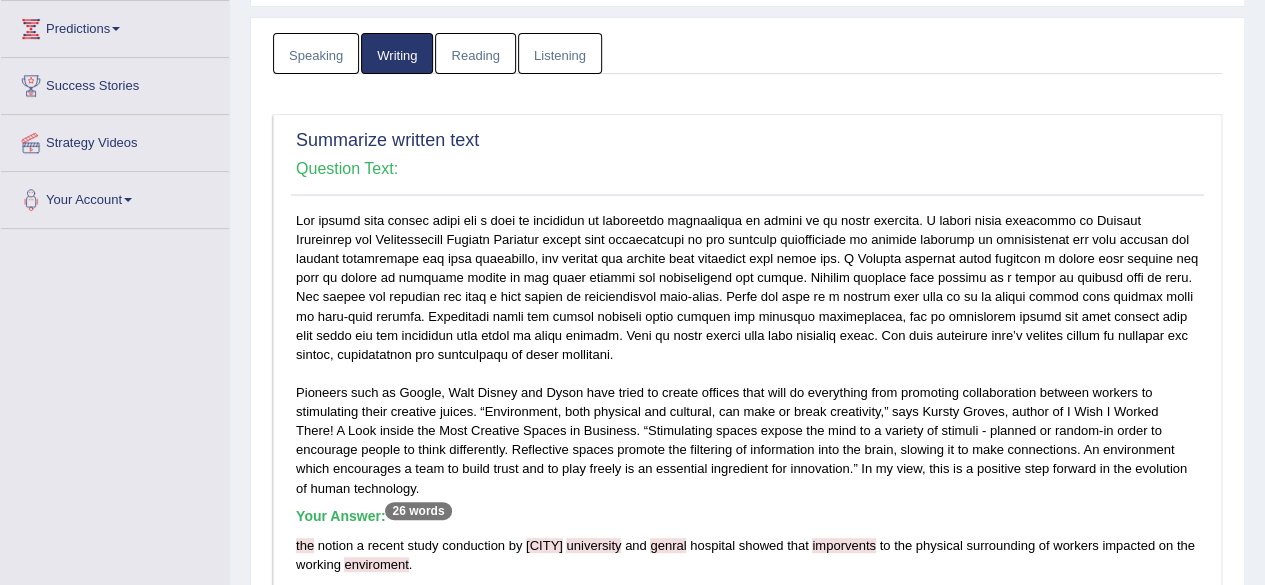 scroll, scrollTop: 48, scrollLeft: 0, axis: vertical 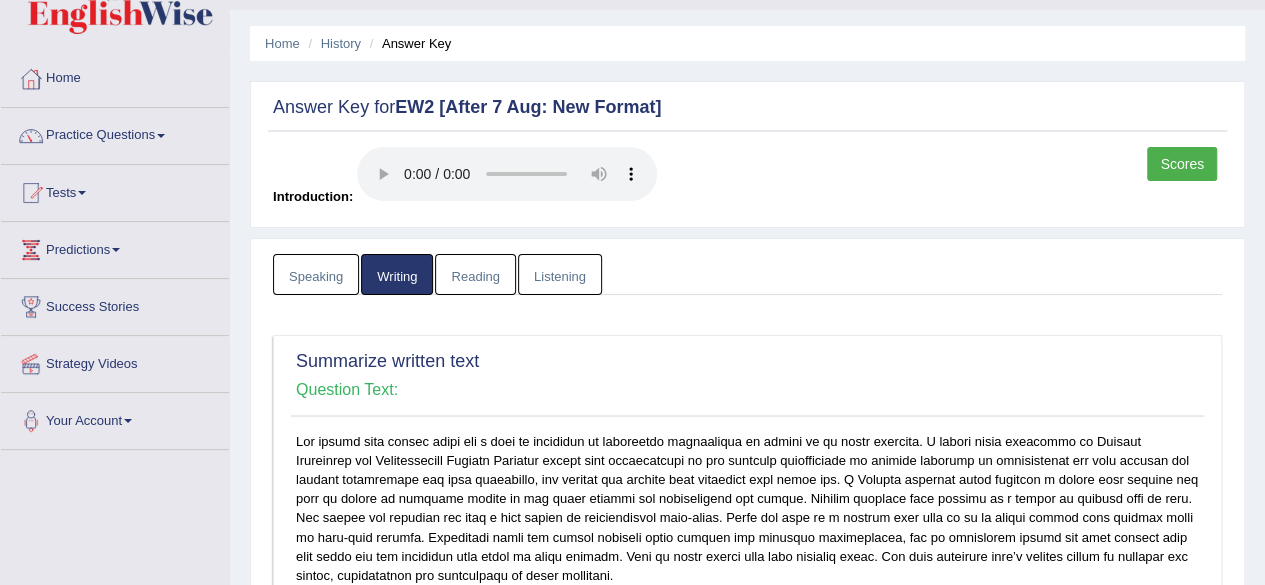 click on "Reading" at bounding box center (475, 274) 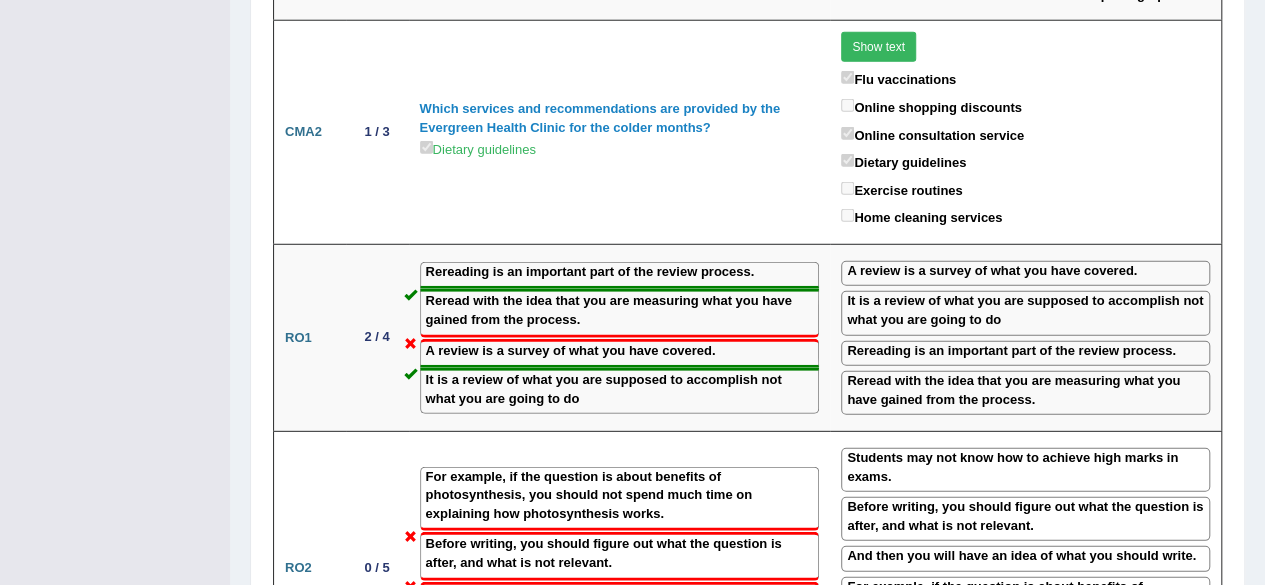 scroll, scrollTop: 2693, scrollLeft: 0, axis: vertical 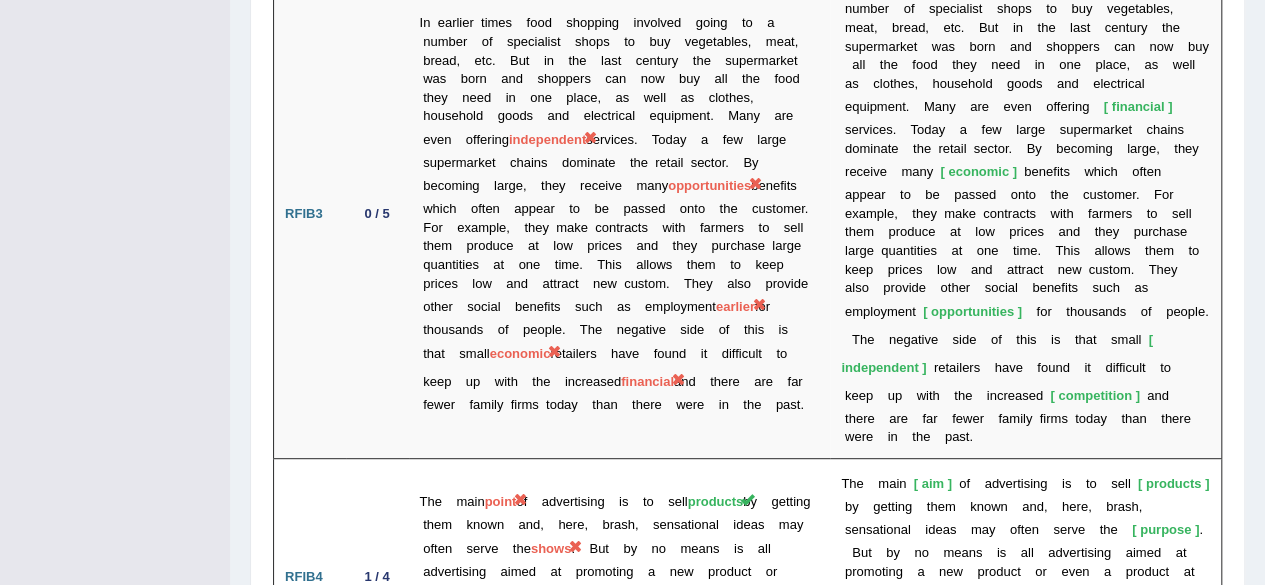 click on "Show text  They no longer farmed or cultivated the land.  Fathers and sons fought against each other.  The army was arranged in a new way.  Rivalry between villages was encouraged." at bounding box center [1025, 779] 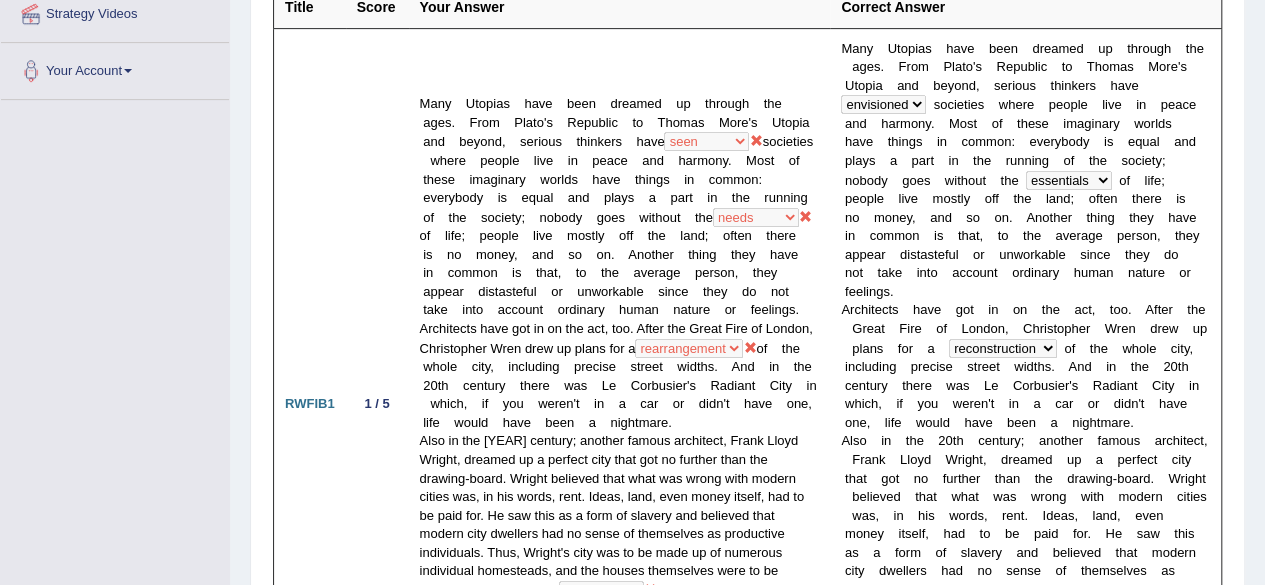scroll, scrollTop: 0, scrollLeft: 0, axis: both 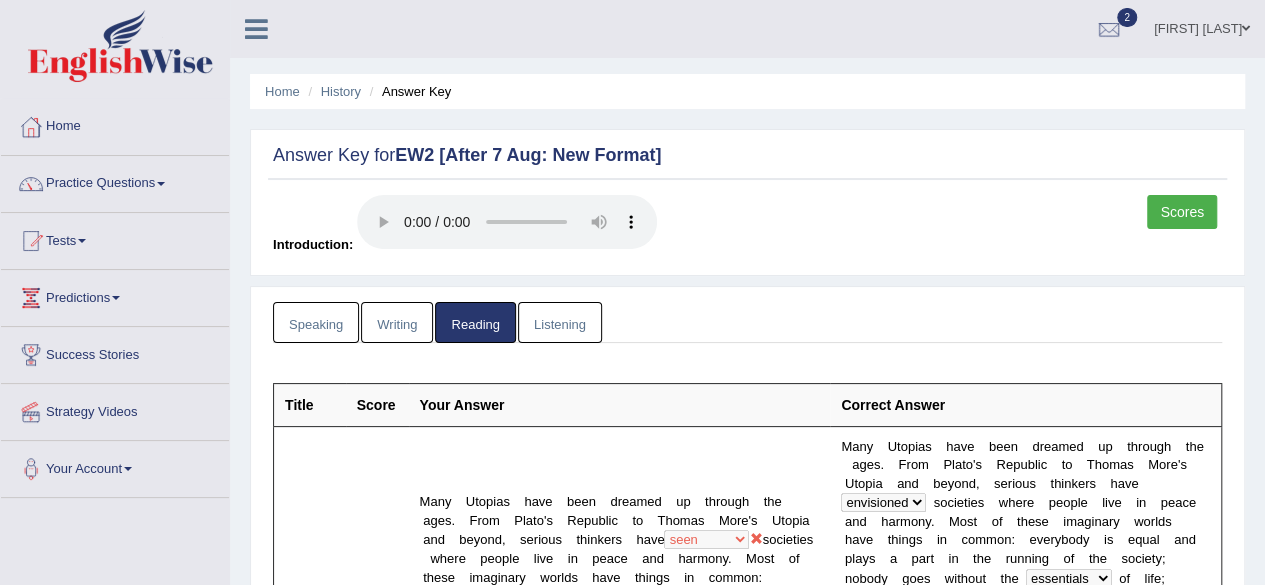 click on "Listening" at bounding box center (560, 322) 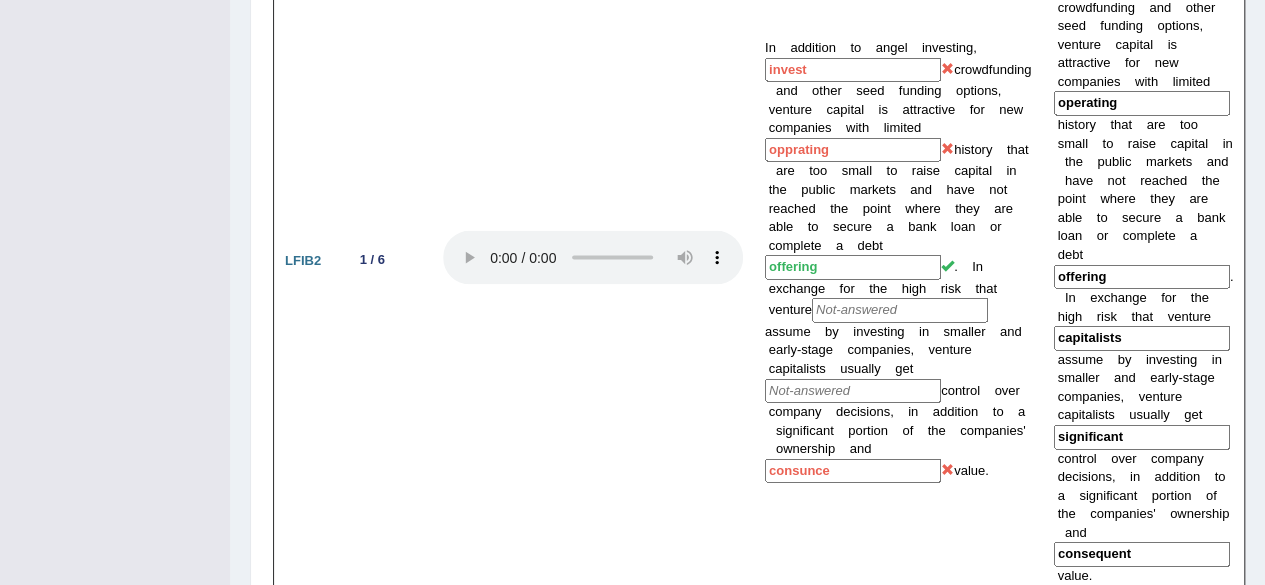 scroll, scrollTop: 1989, scrollLeft: 0, axis: vertical 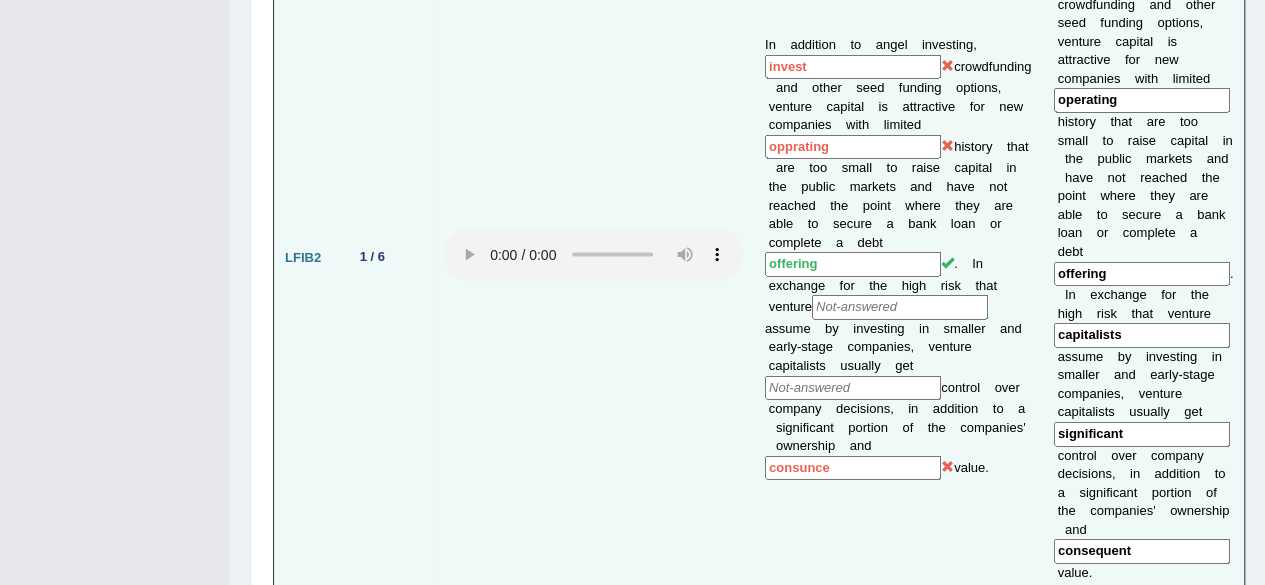 click on "'" at bounding box center [1154, 510] 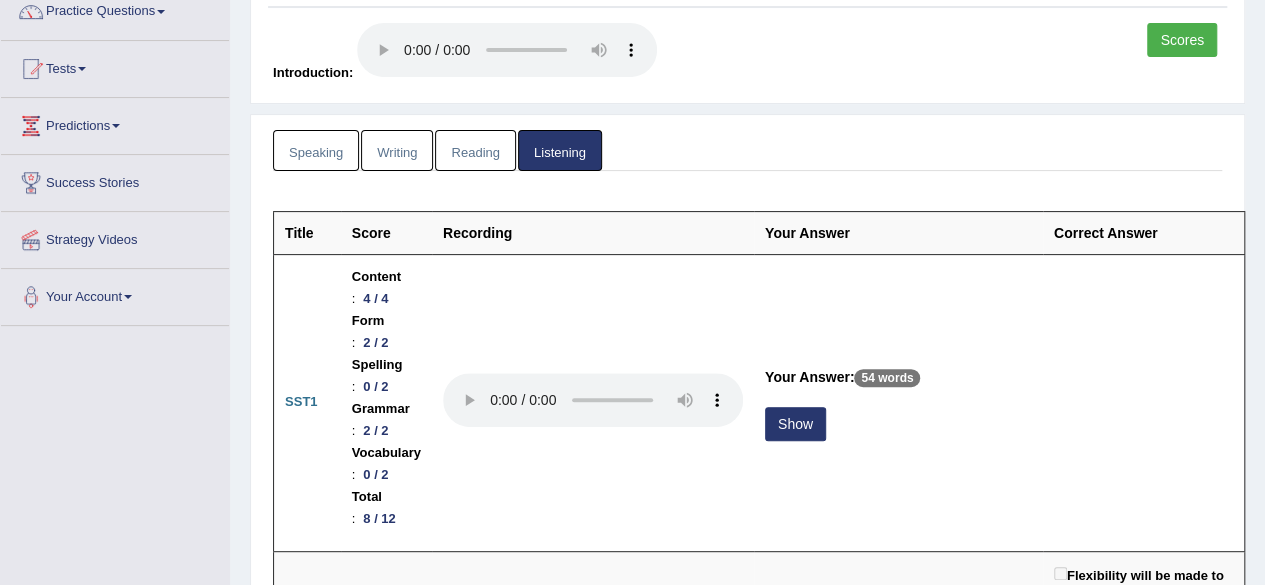 scroll, scrollTop: 174, scrollLeft: 0, axis: vertical 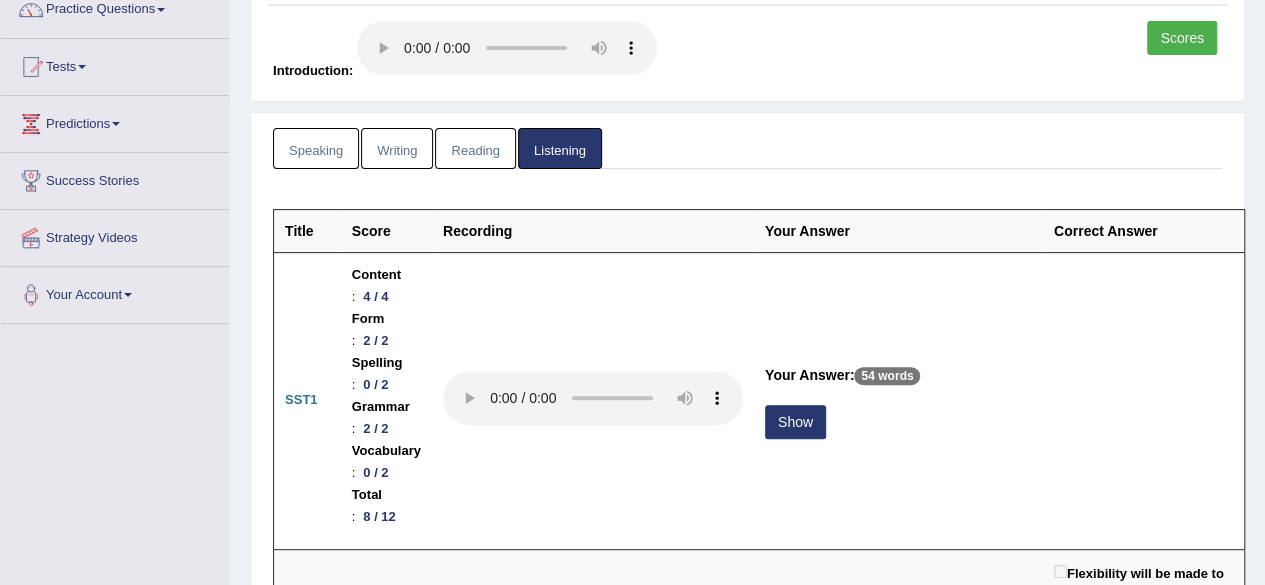 click on "Scores" at bounding box center (1182, 38) 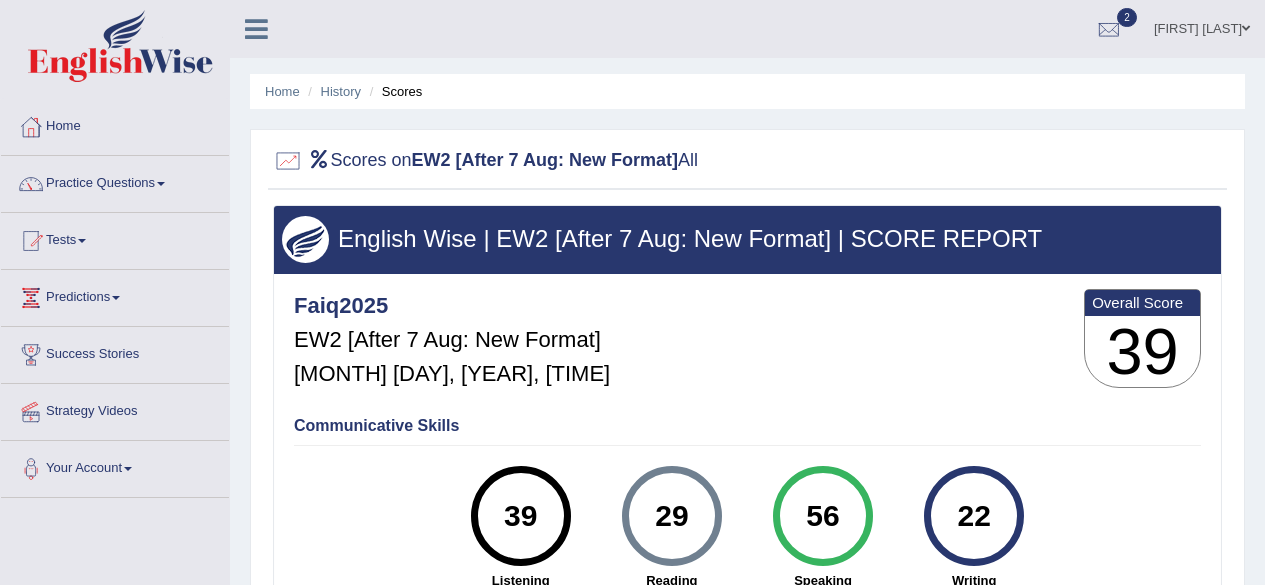 scroll, scrollTop: 0, scrollLeft: 0, axis: both 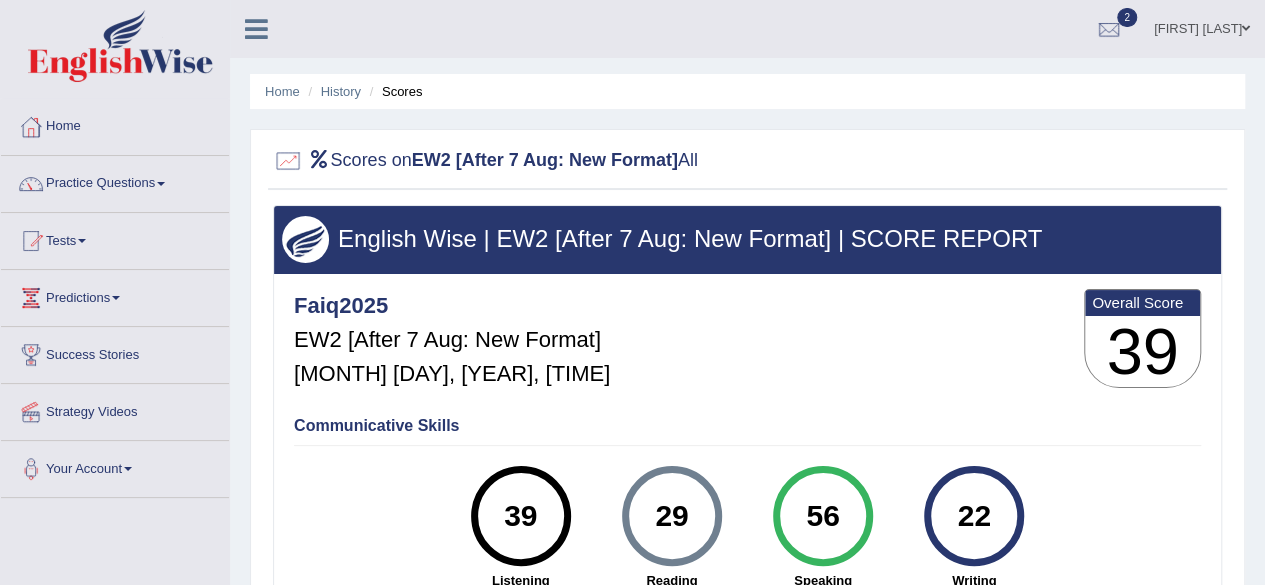 click on "[FIRST] [LAST]" at bounding box center (1202, 26) 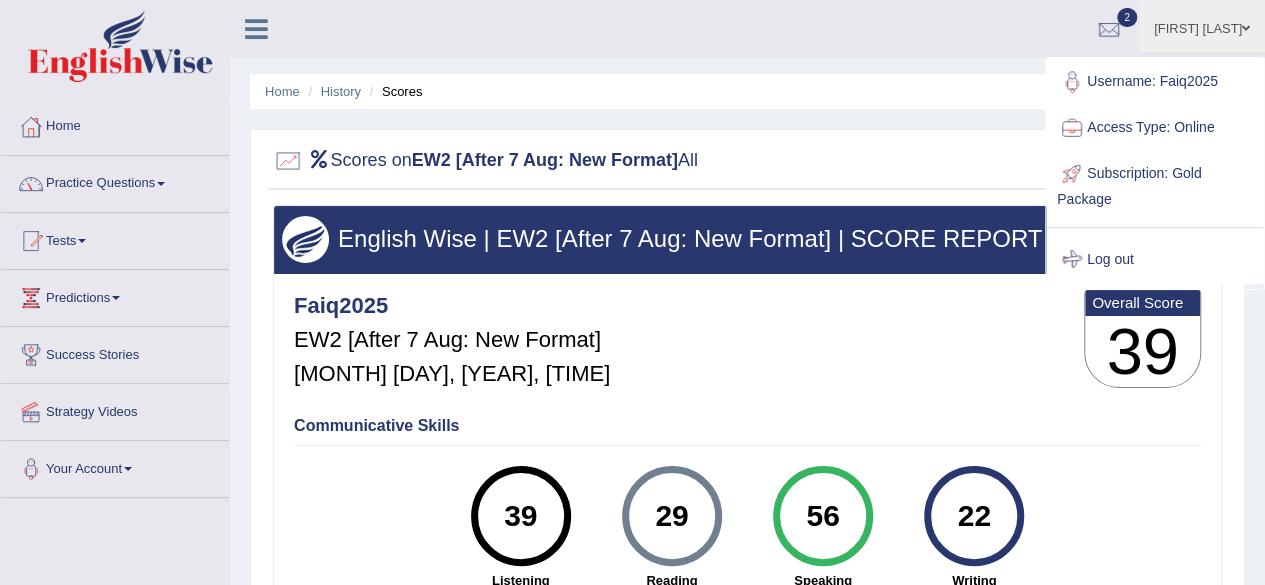 click on "Log out" at bounding box center (1155, 260) 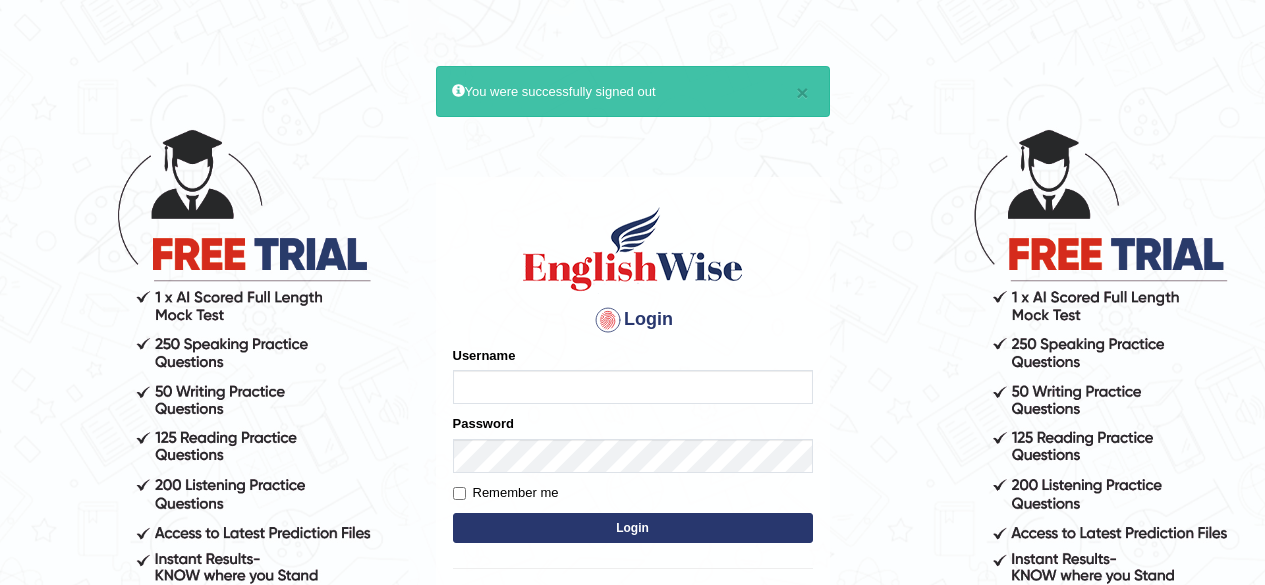 scroll, scrollTop: 0, scrollLeft: 0, axis: both 